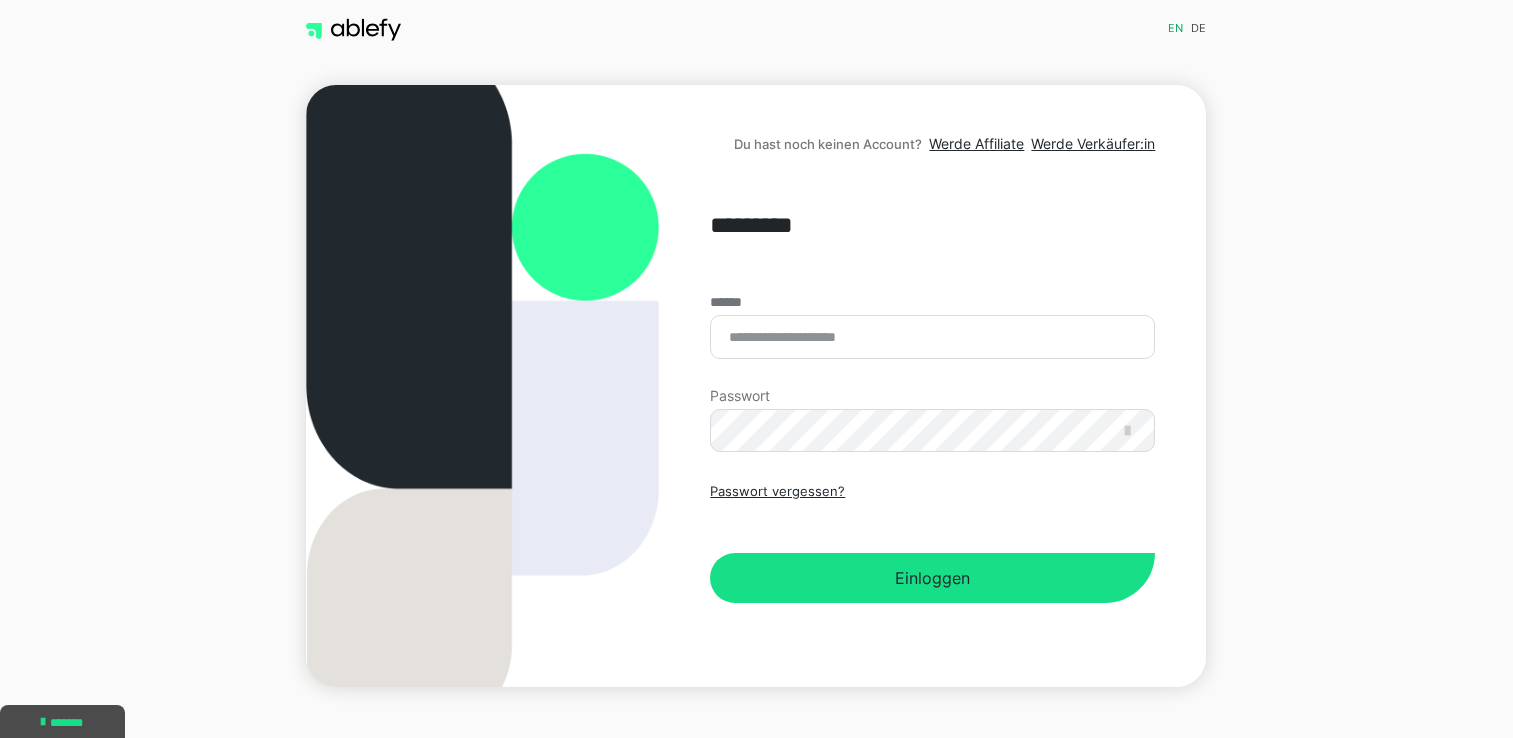 scroll, scrollTop: 0, scrollLeft: 0, axis: both 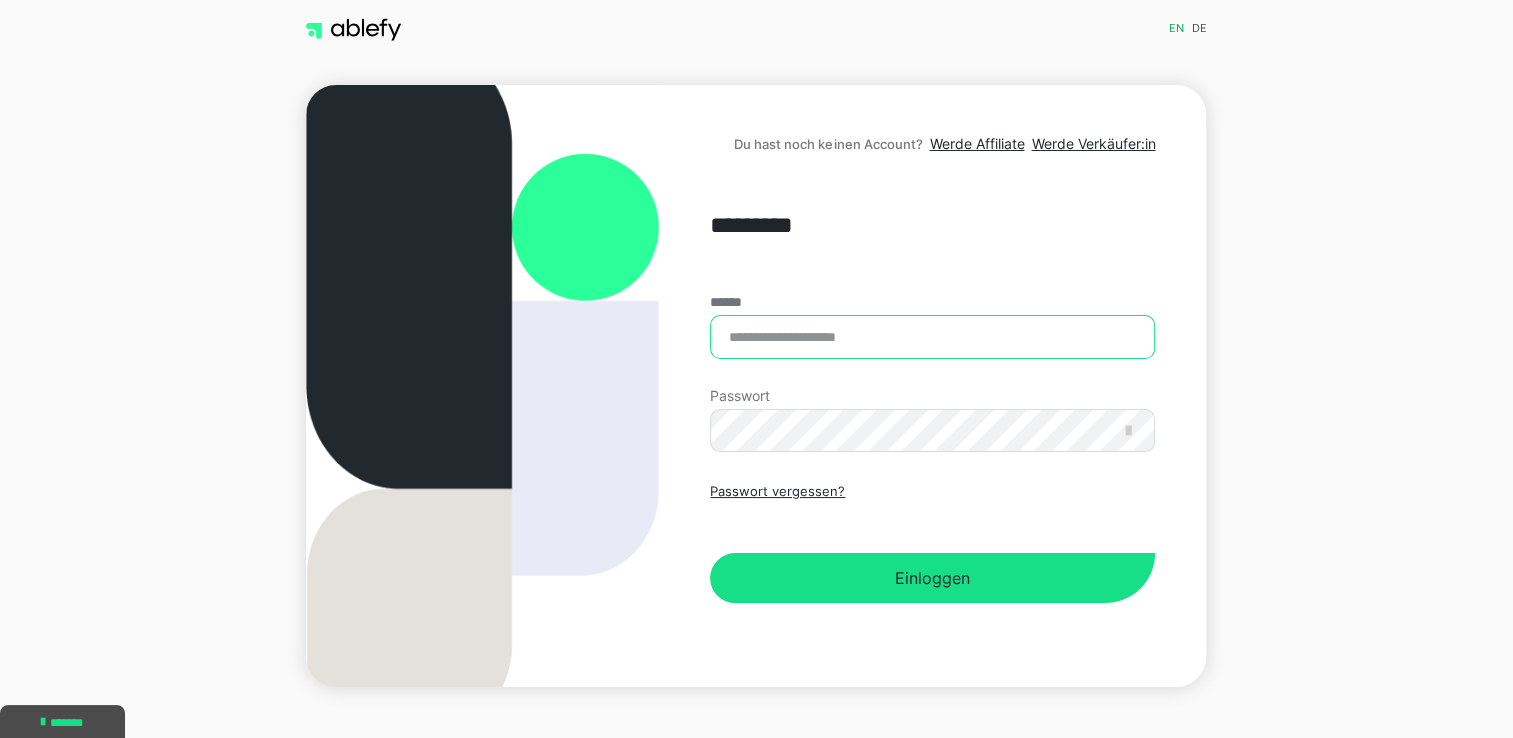 click on "******" at bounding box center (932, 337) 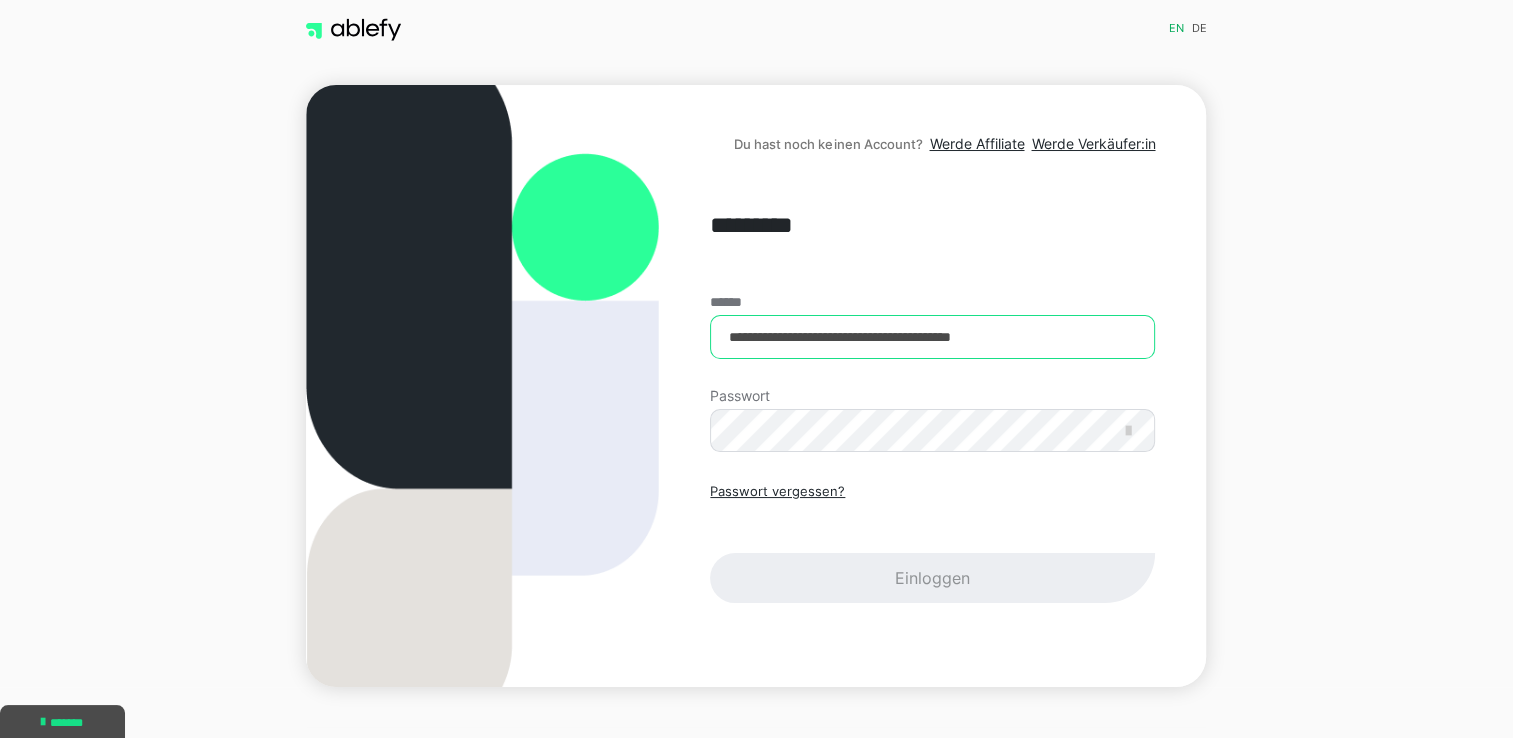 type on "**********" 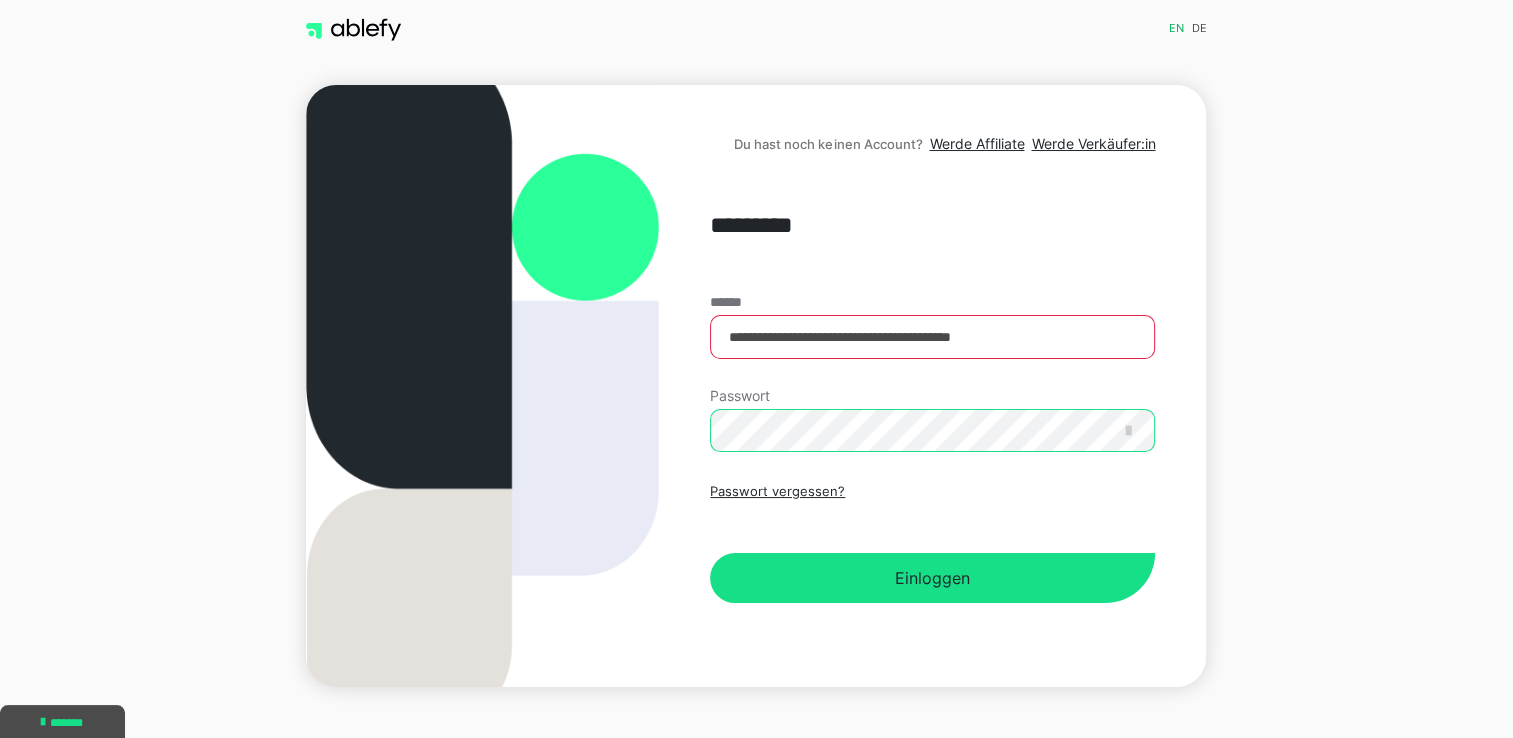 click on "Einloggen" at bounding box center [932, 578] 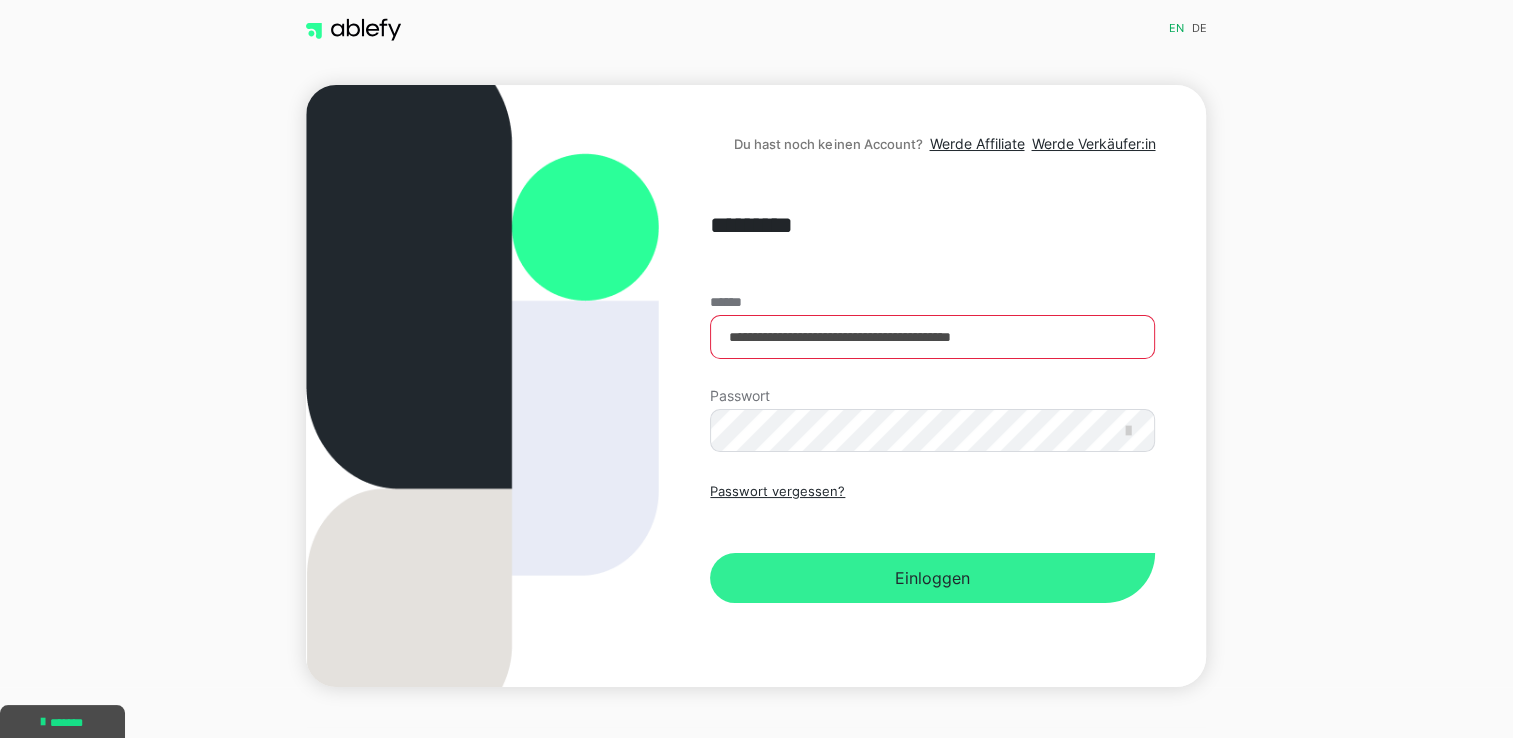 click on "Einloggen" at bounding box center (932, 578) 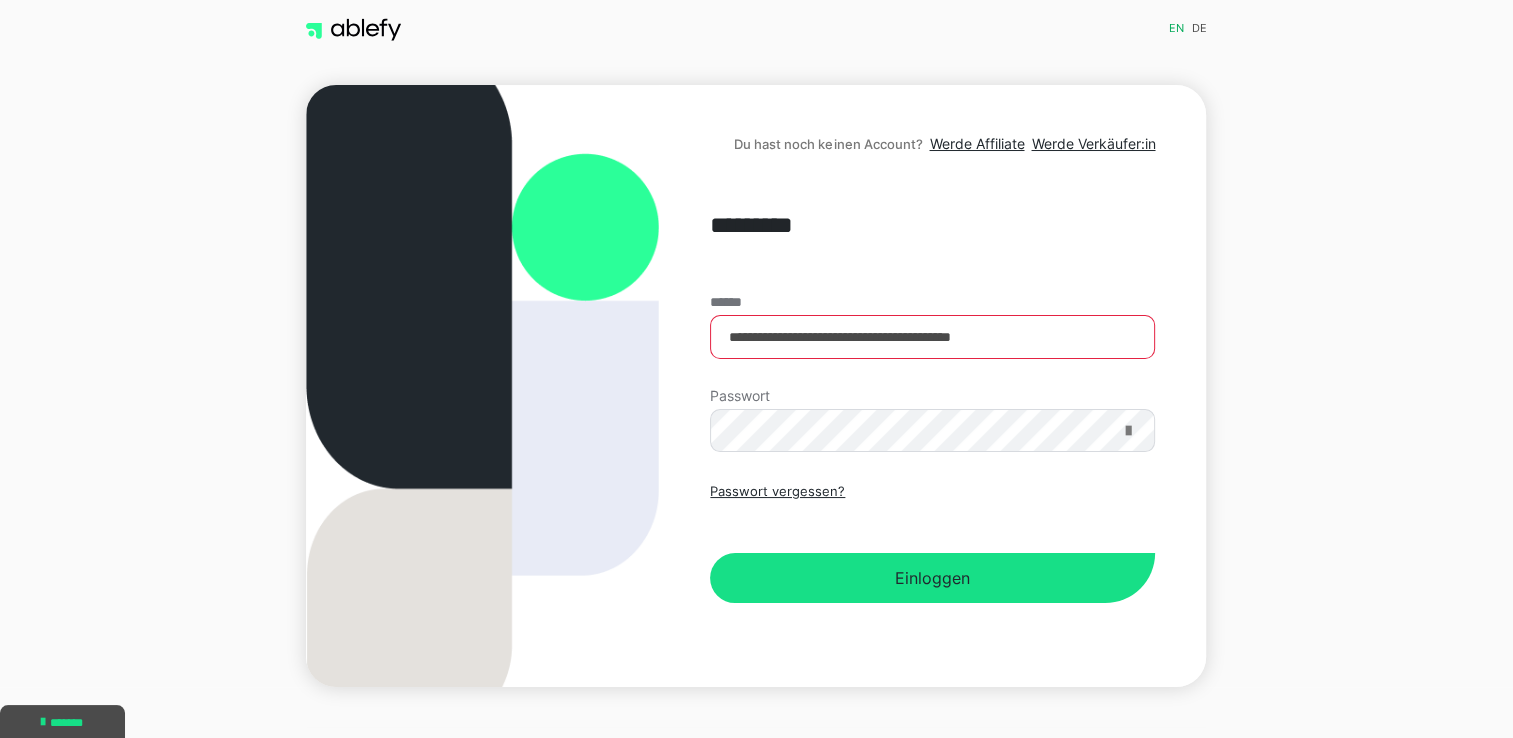 click at bounding box center (1127, 431) 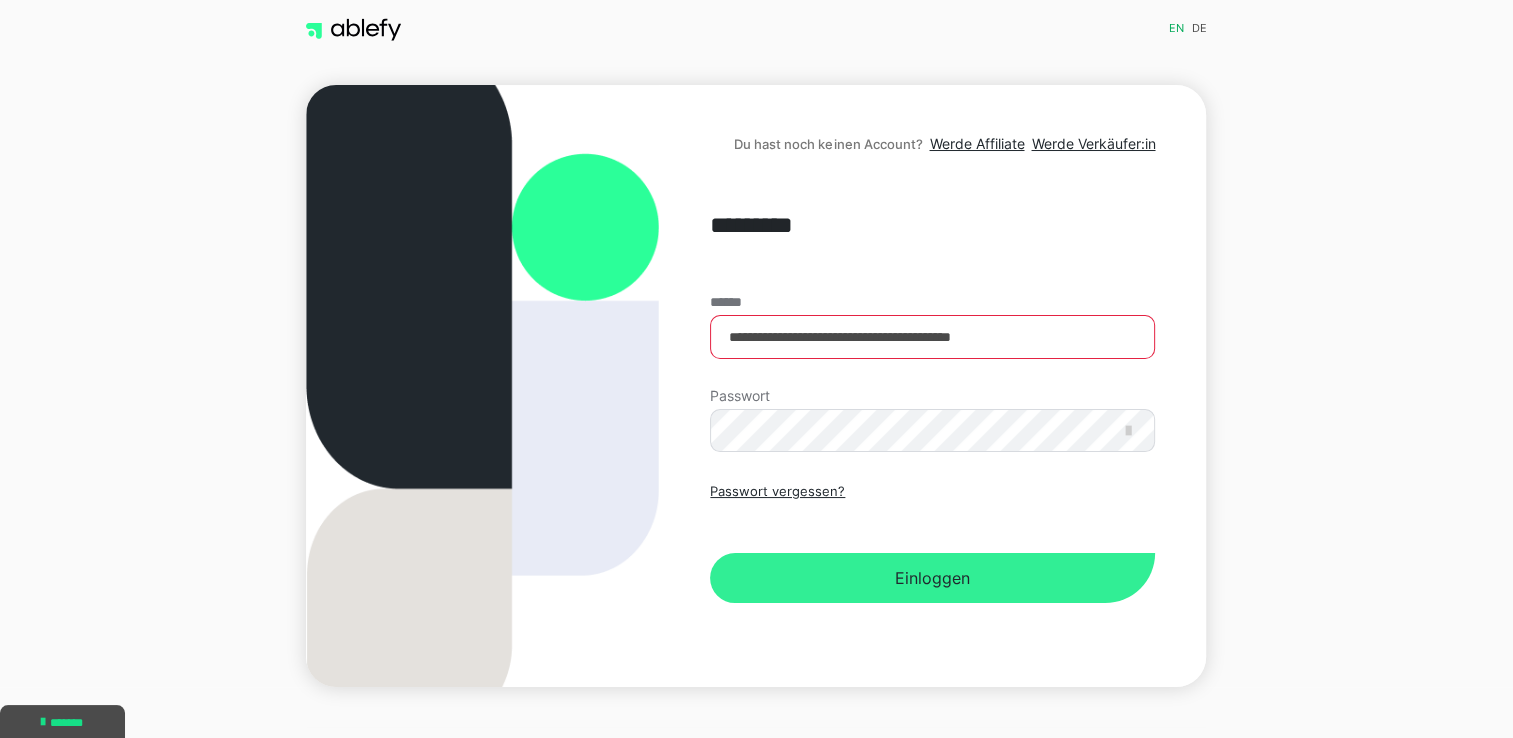 click on "Einloggen" at bounding box center [932, 578] 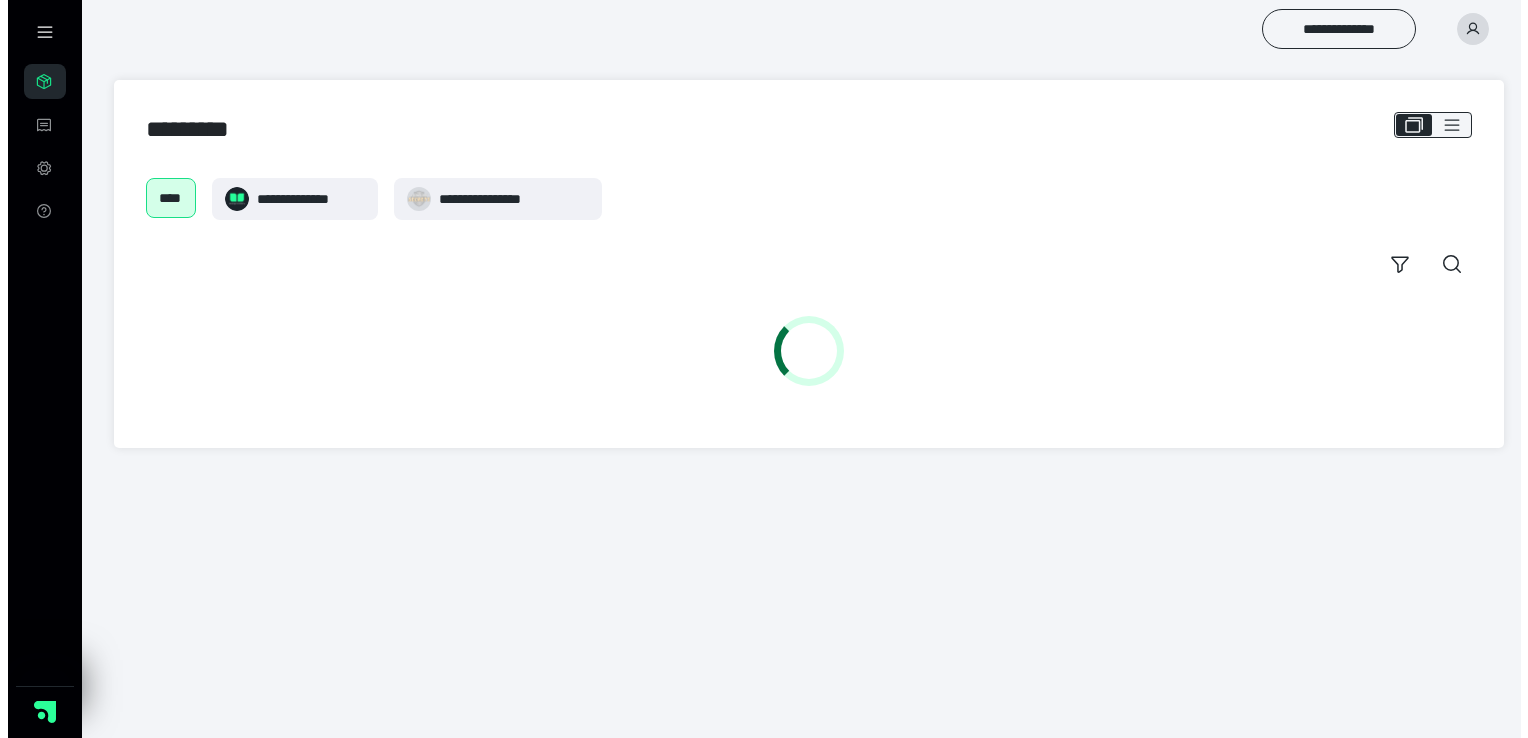 scroll, scrollTop: 0, scrollLeft: 0, axis: both 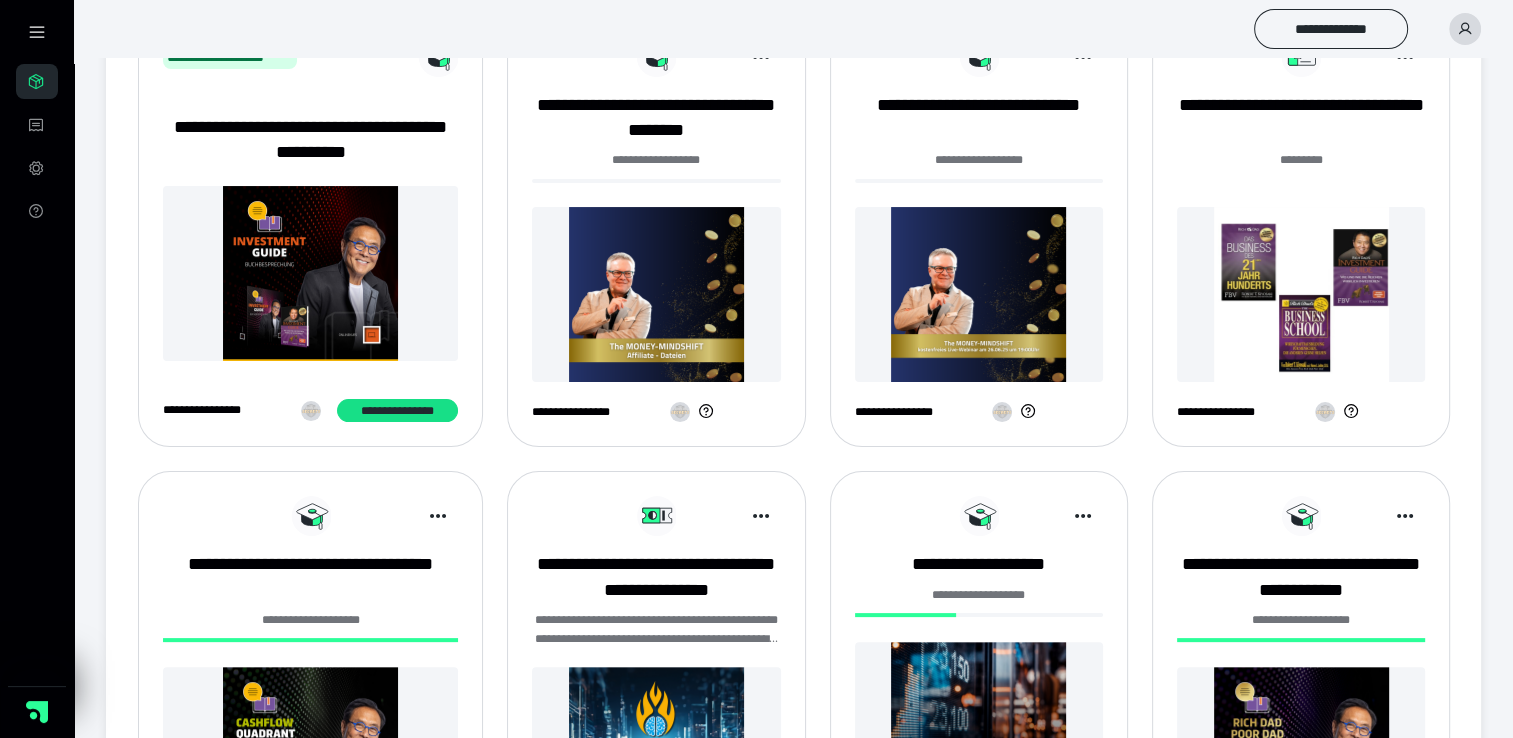 click at bounding box center (310, 273) 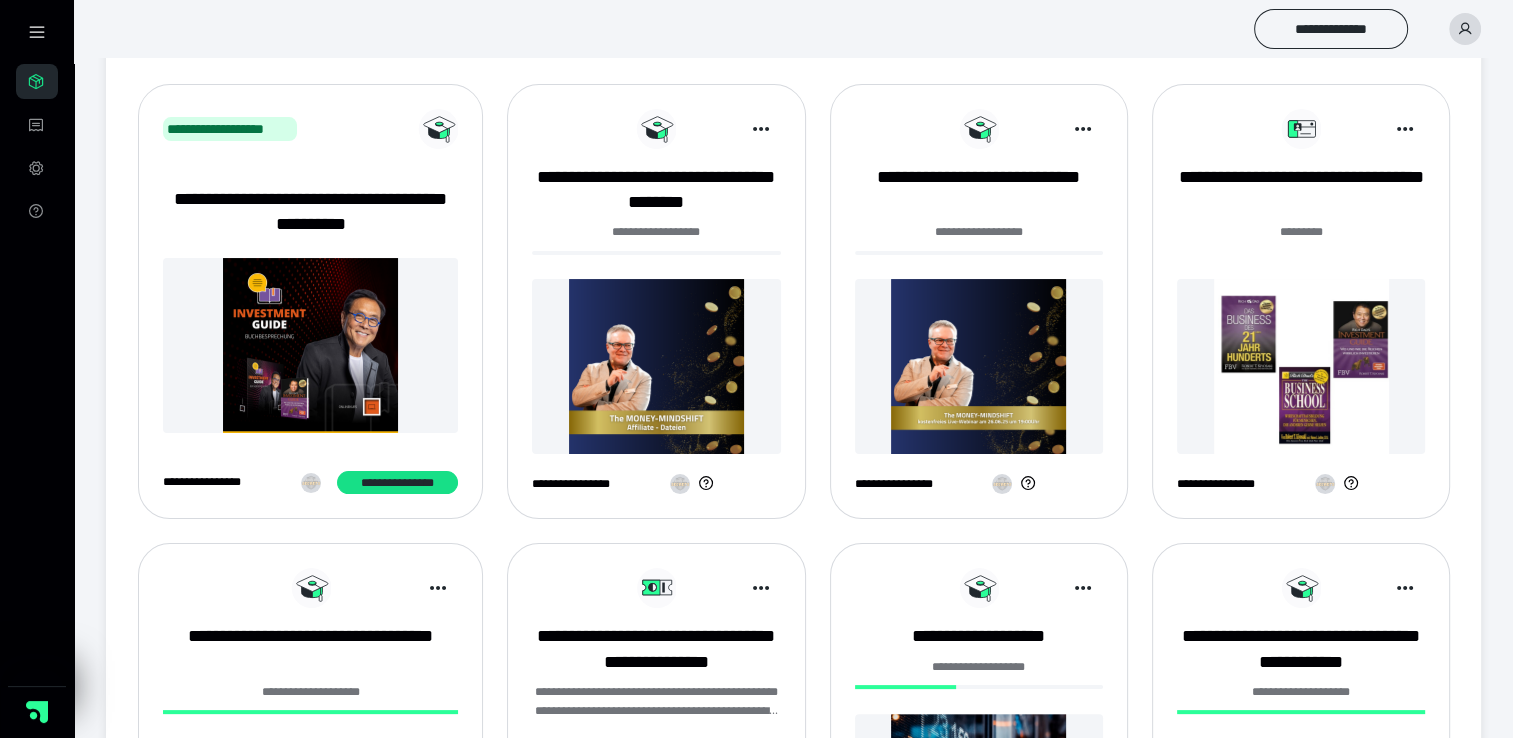 scroll, scrollTop: 231, scrollLeft: 0, axis: vertical 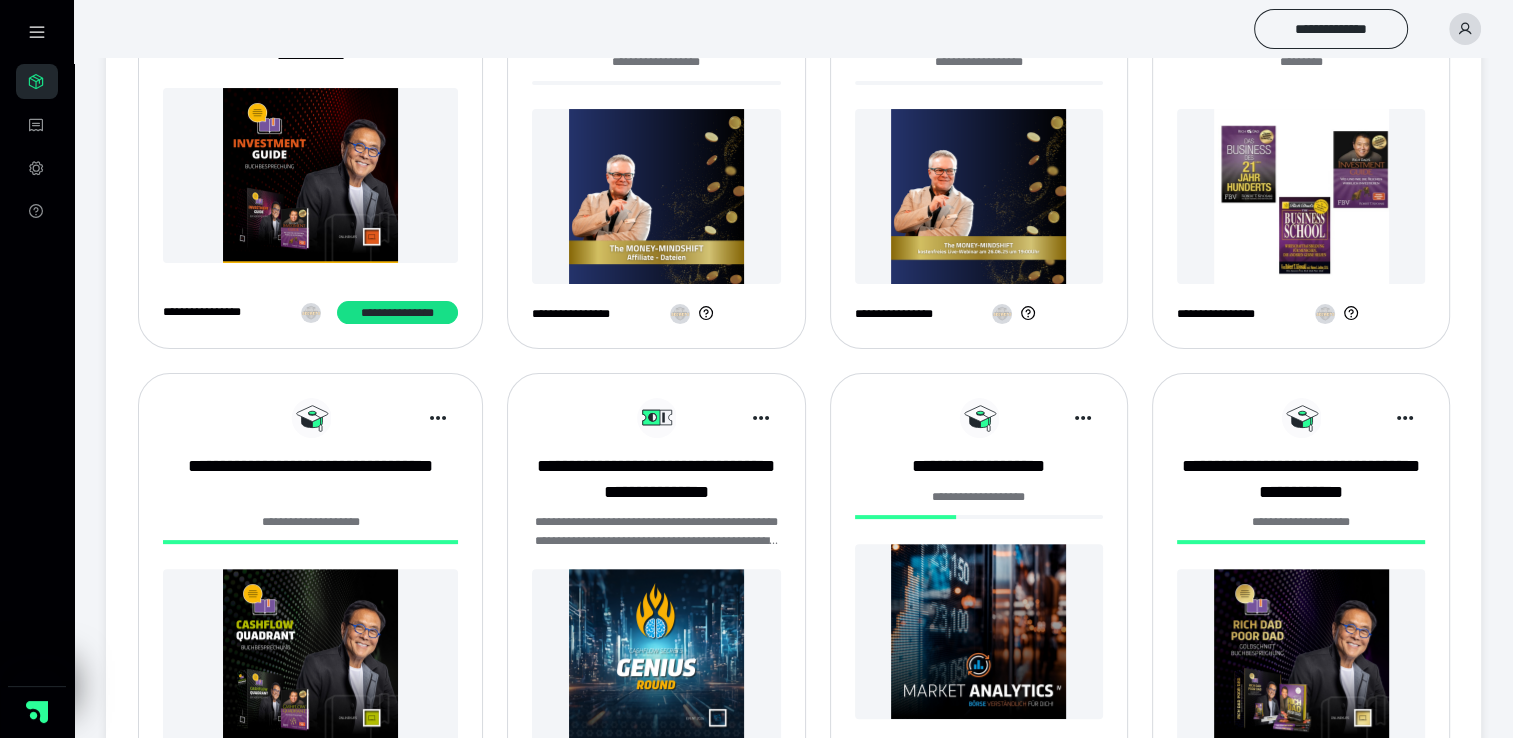 click at bounding box center [1301, 196] 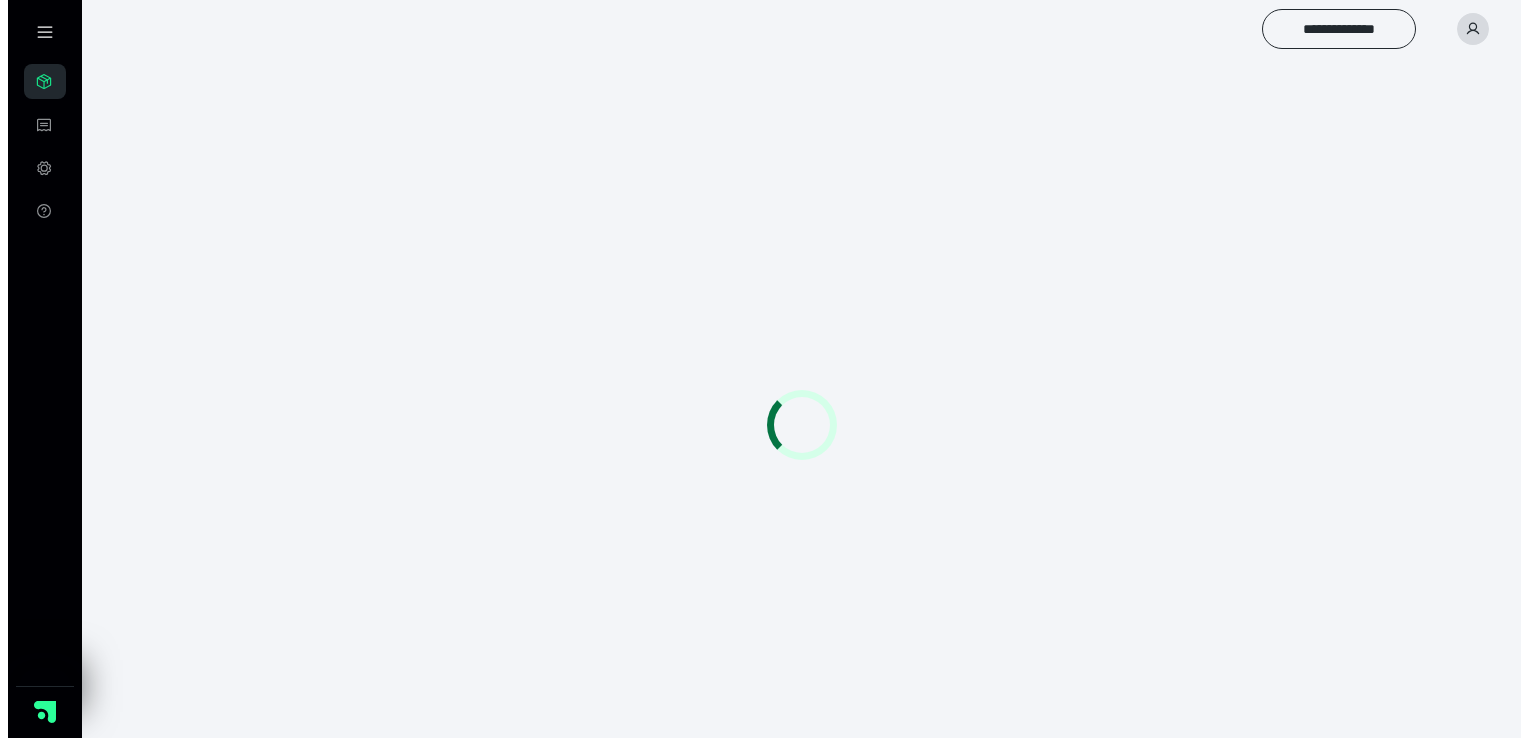 scroll, scrollTop: 0, scrollLeft: 0, axis: both 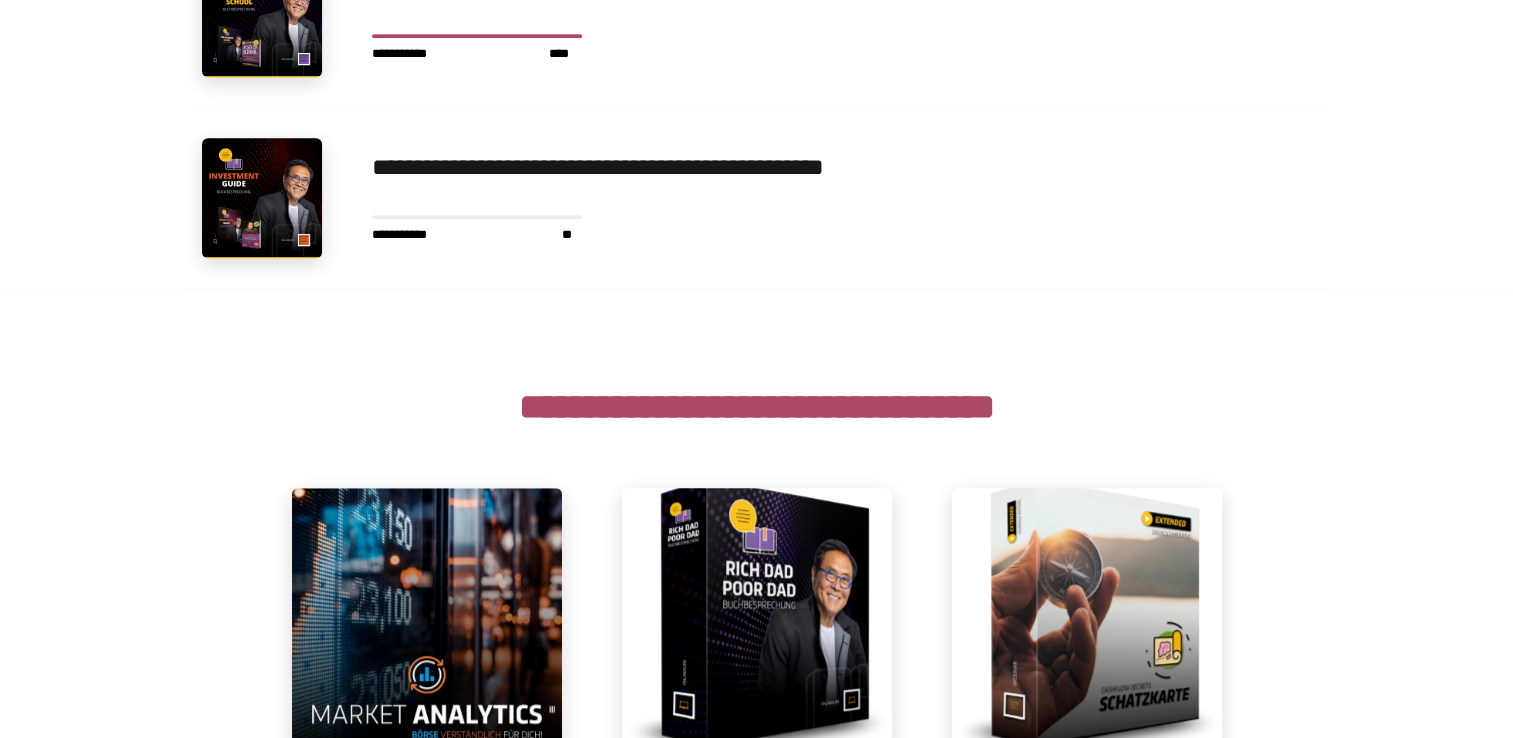 click on "**********" at bounding box center (729, 168) 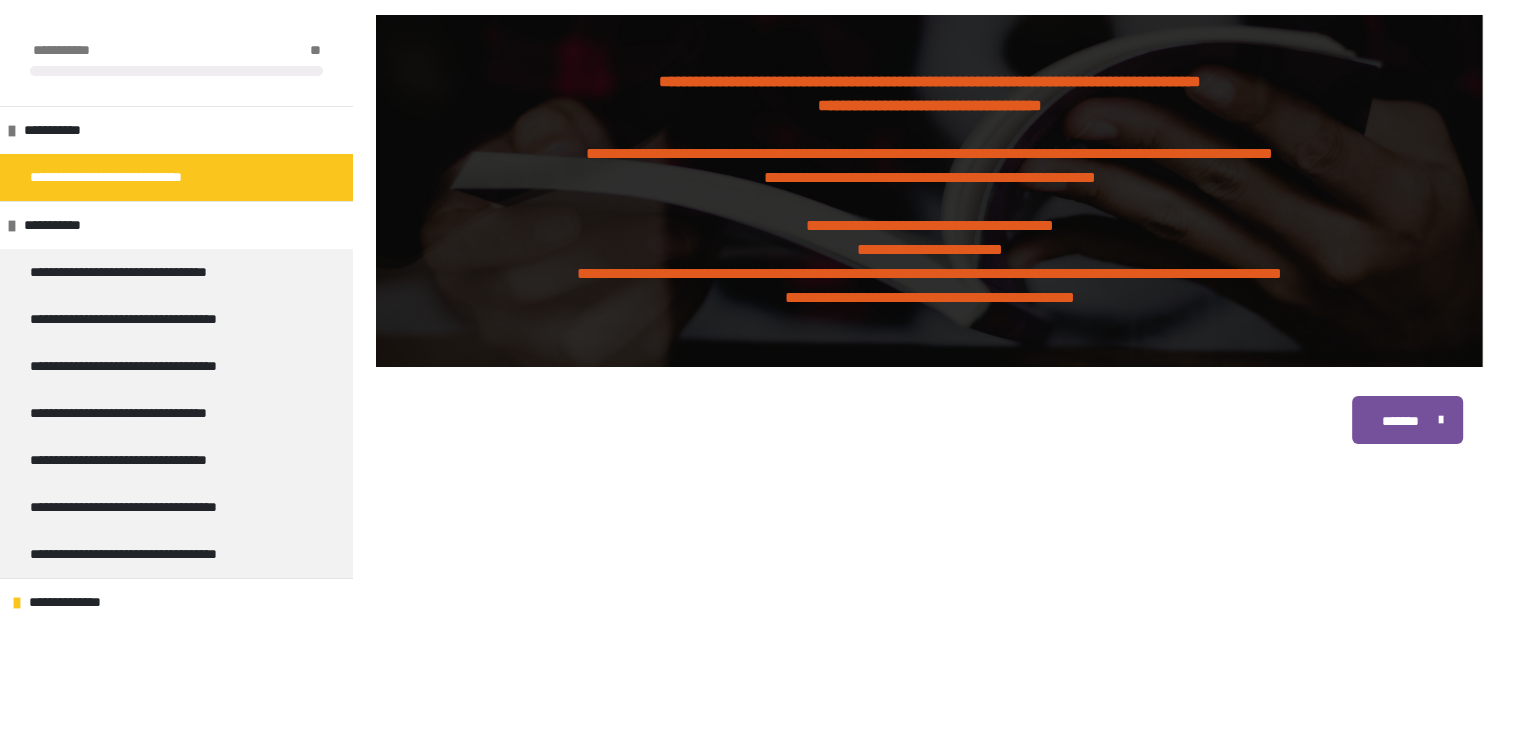 scroll, scrollTop: 363, scrollLeft: 0, axis: vertical 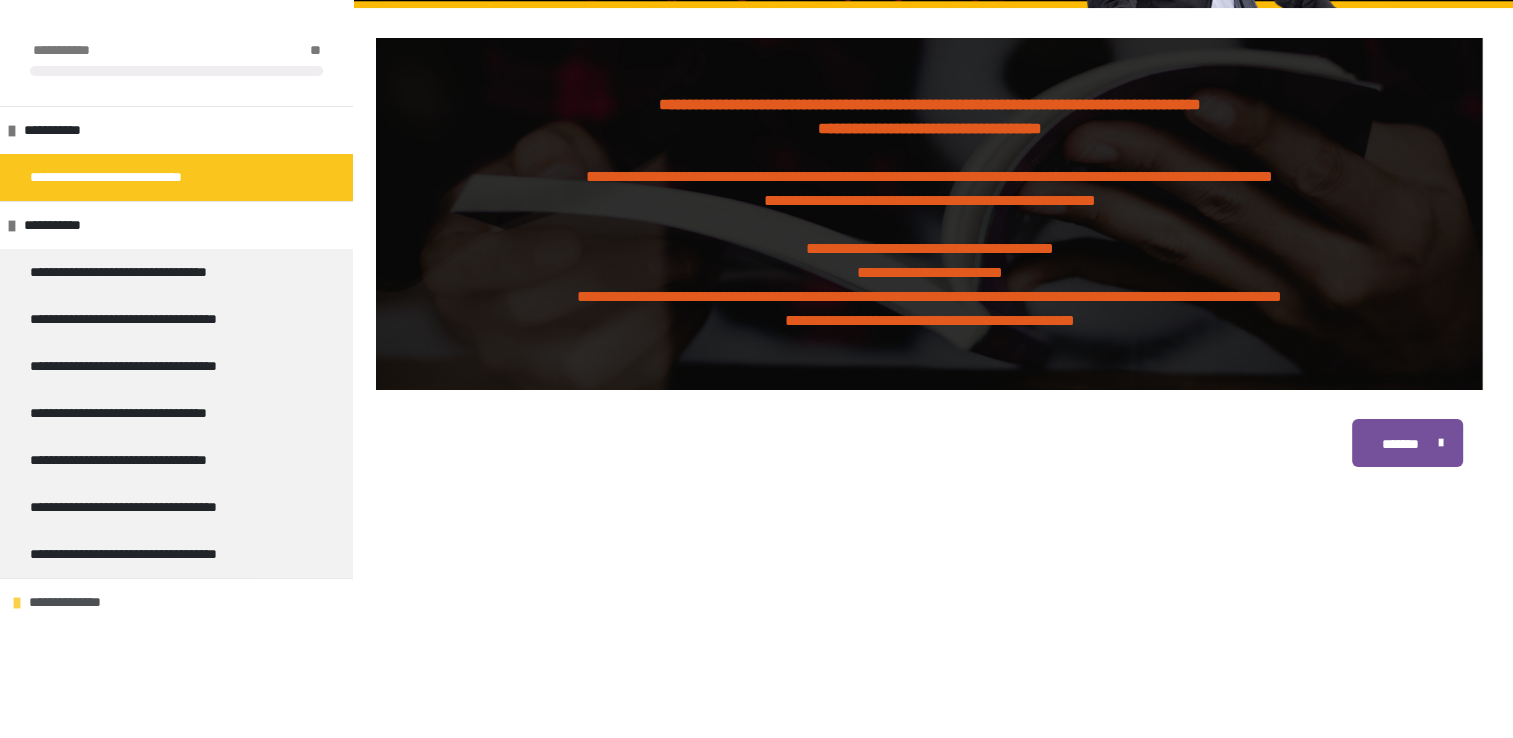 click on "**********" at bounding box center (176, 602) 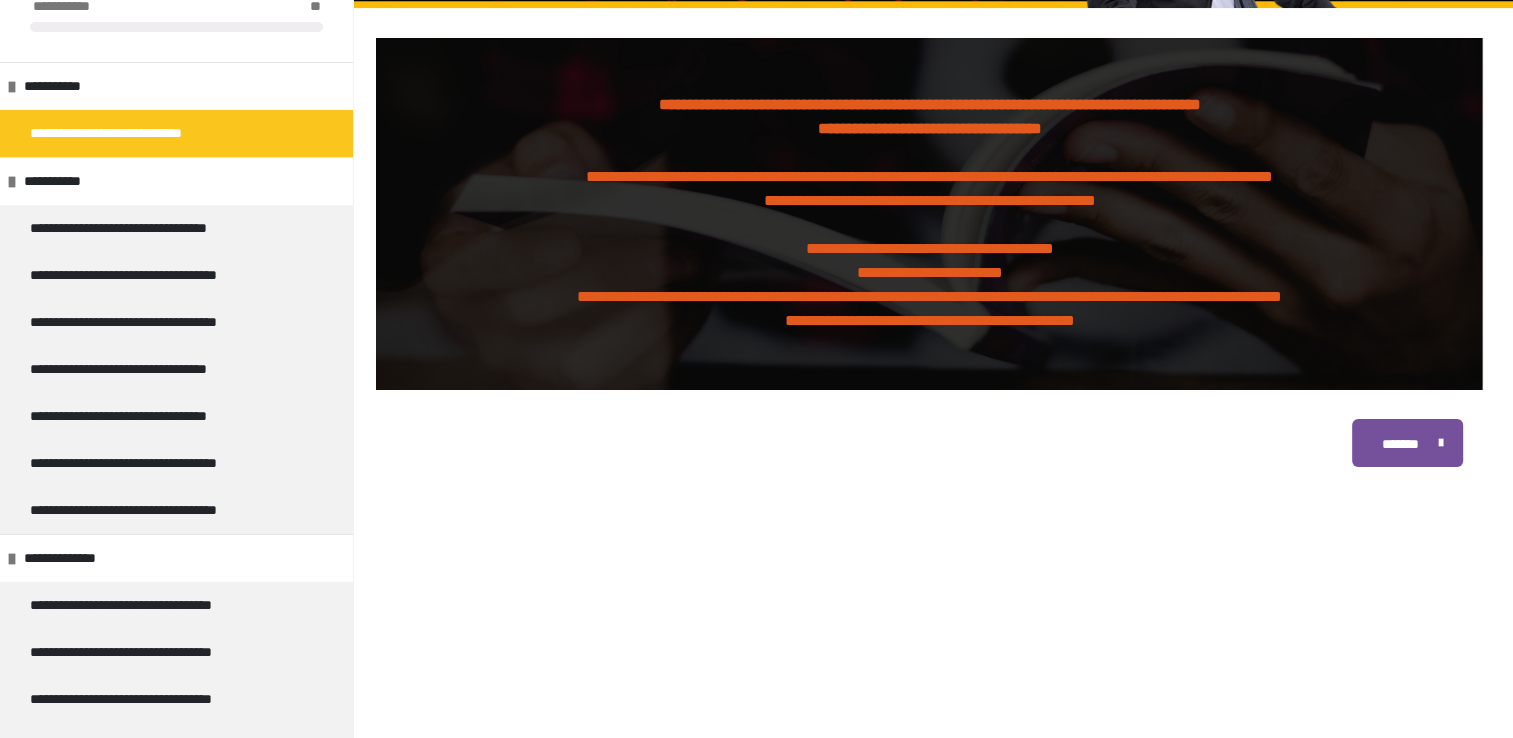 scroll, scrollTop: 27, scrollLeft: 0, axis: vertical 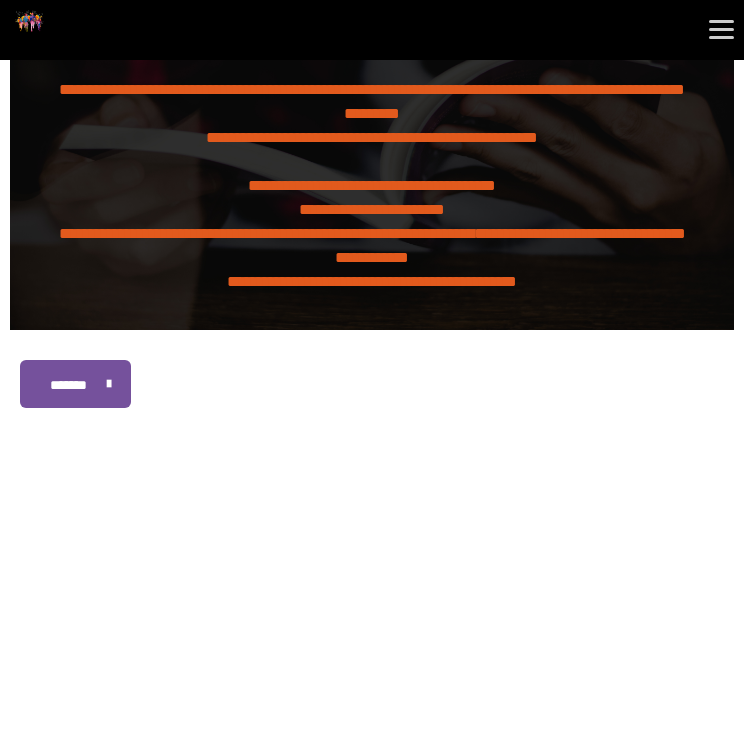 click at bounding box center (721, 30) 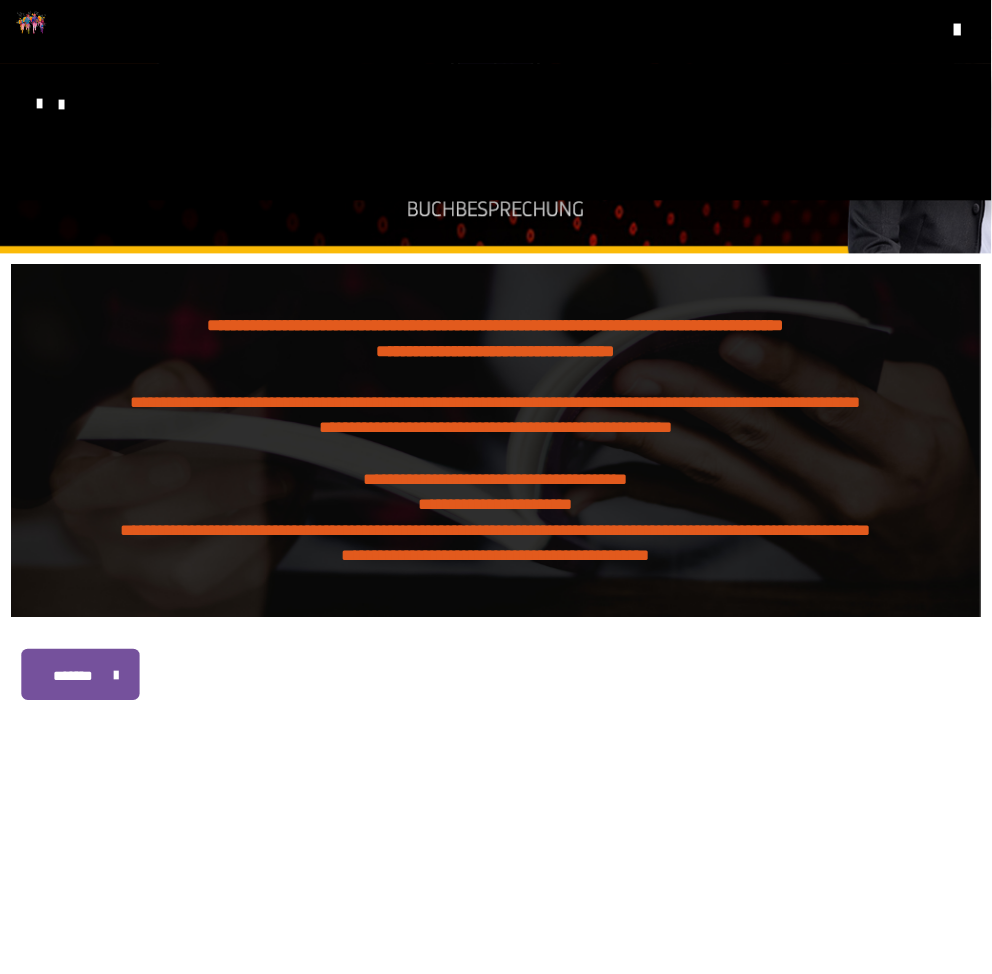 scroll, scrollTop: 41, scrollLeft: 0, axis: vertical 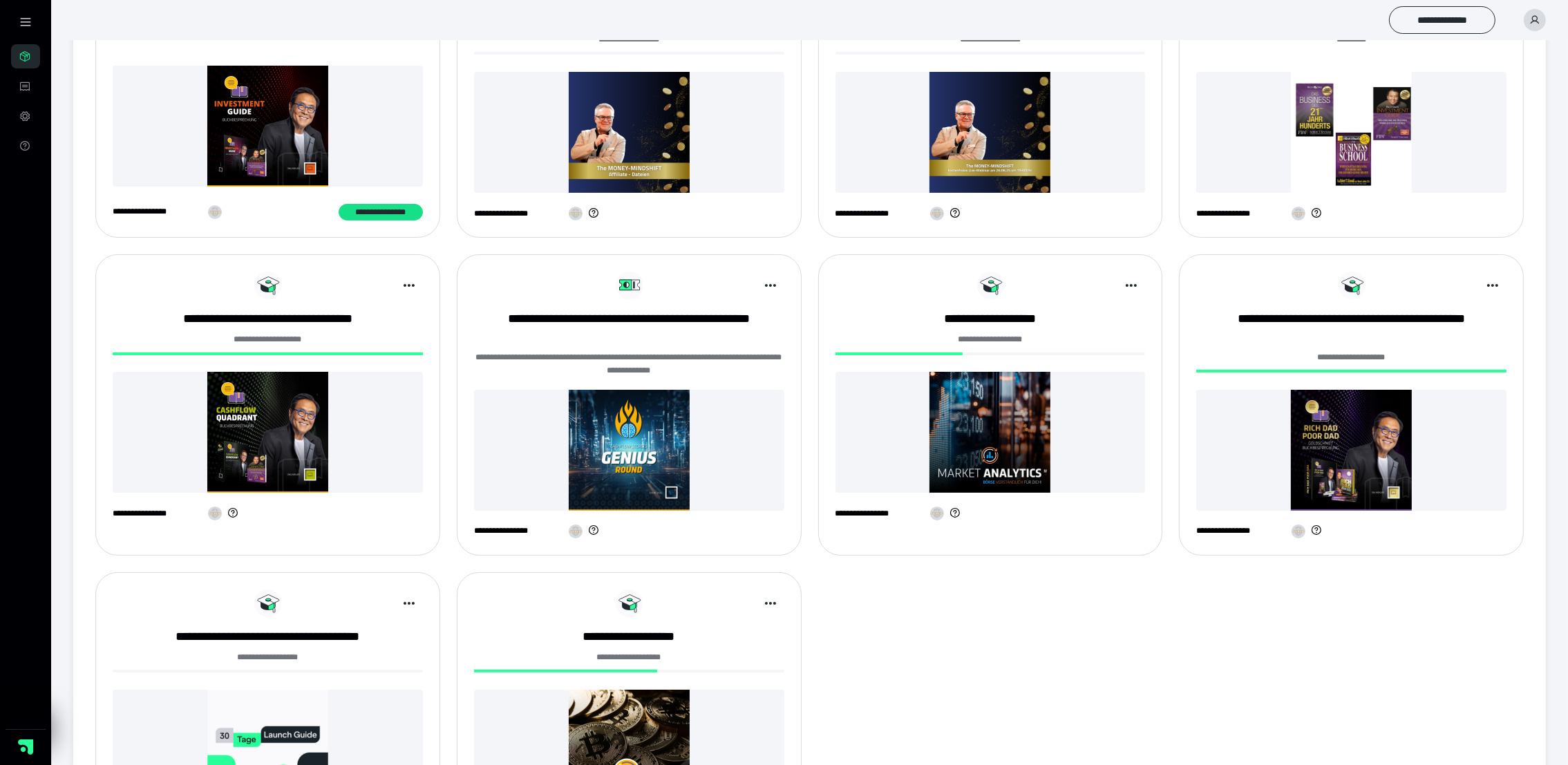 click at bounding box center (990, 432) 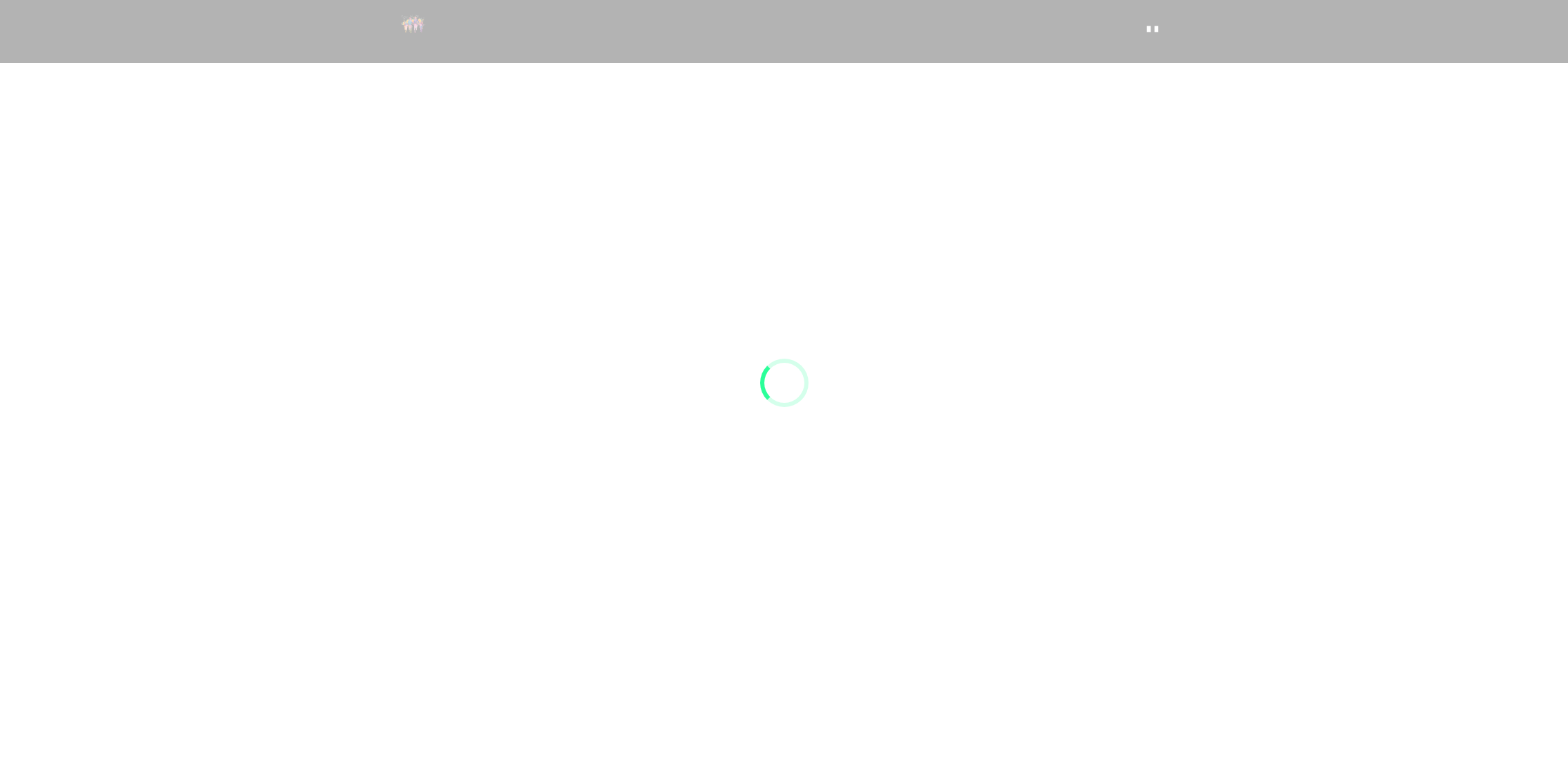 scroll, scrollTop: 0, scrollLeft: 0, axis: both 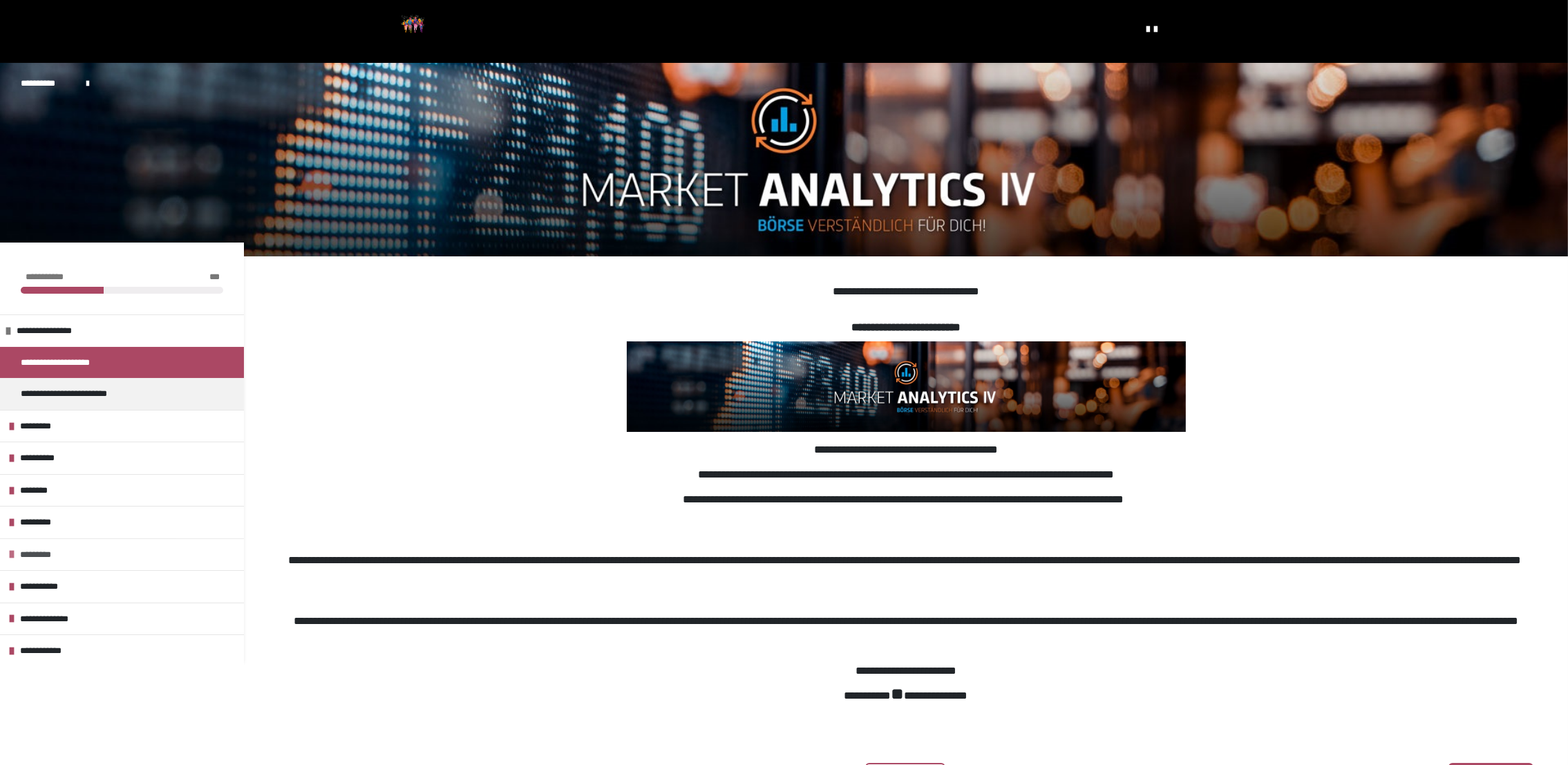 click at bounding box center (12, 554) 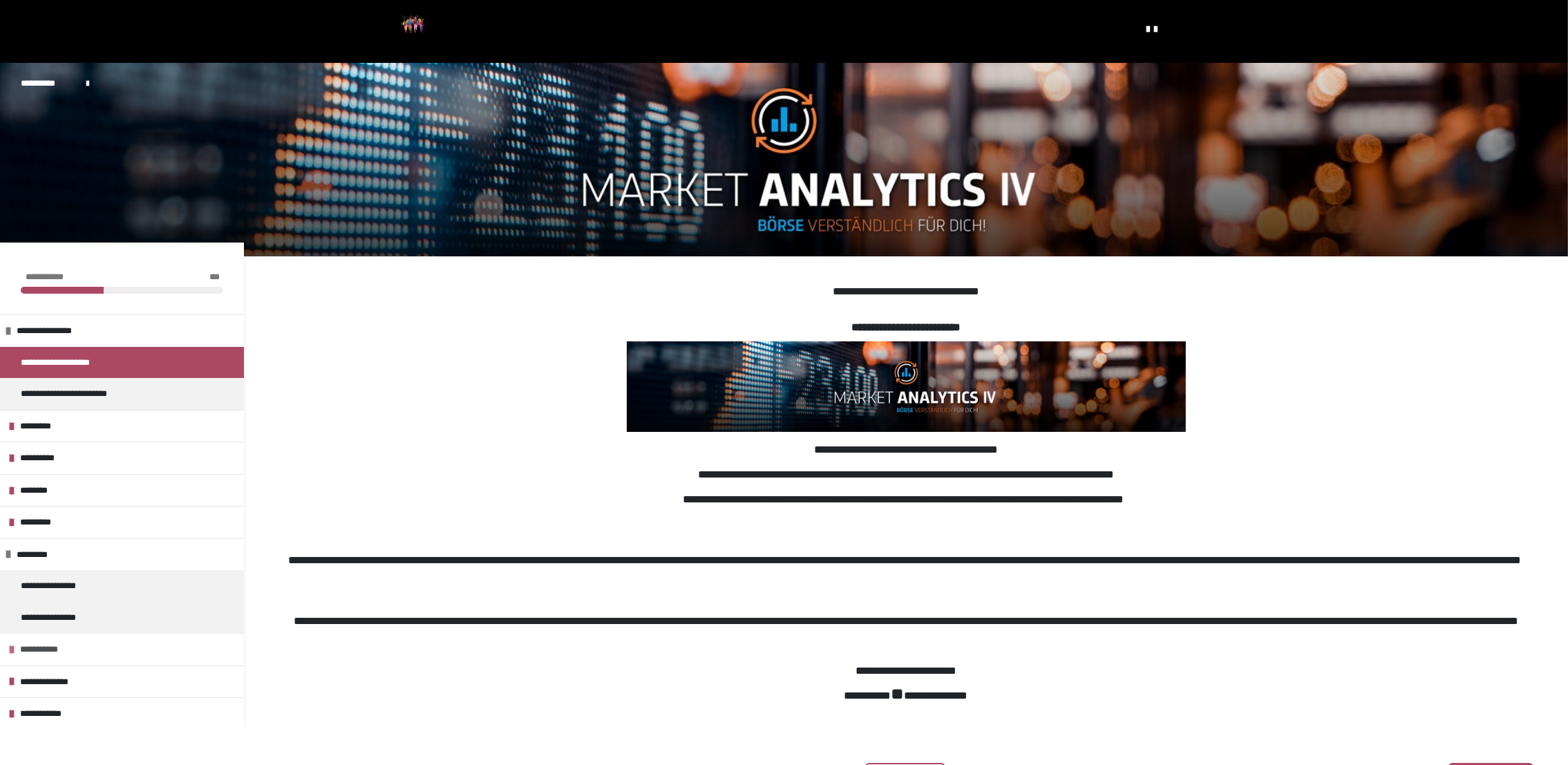 click at bounding box center (12, 650) 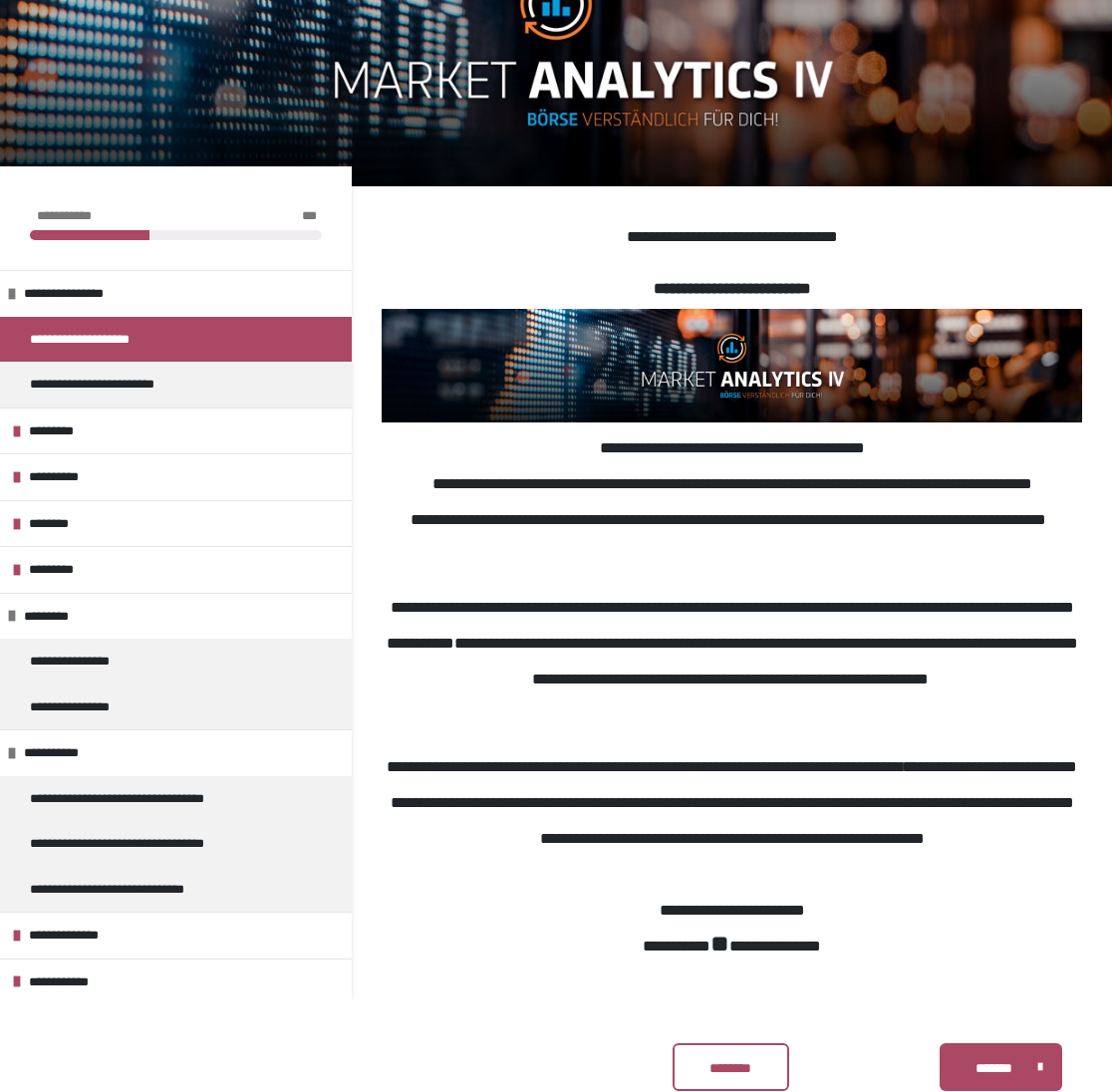 scroll, scrollTop: 181, scrollLeft: 0, axis: vertical 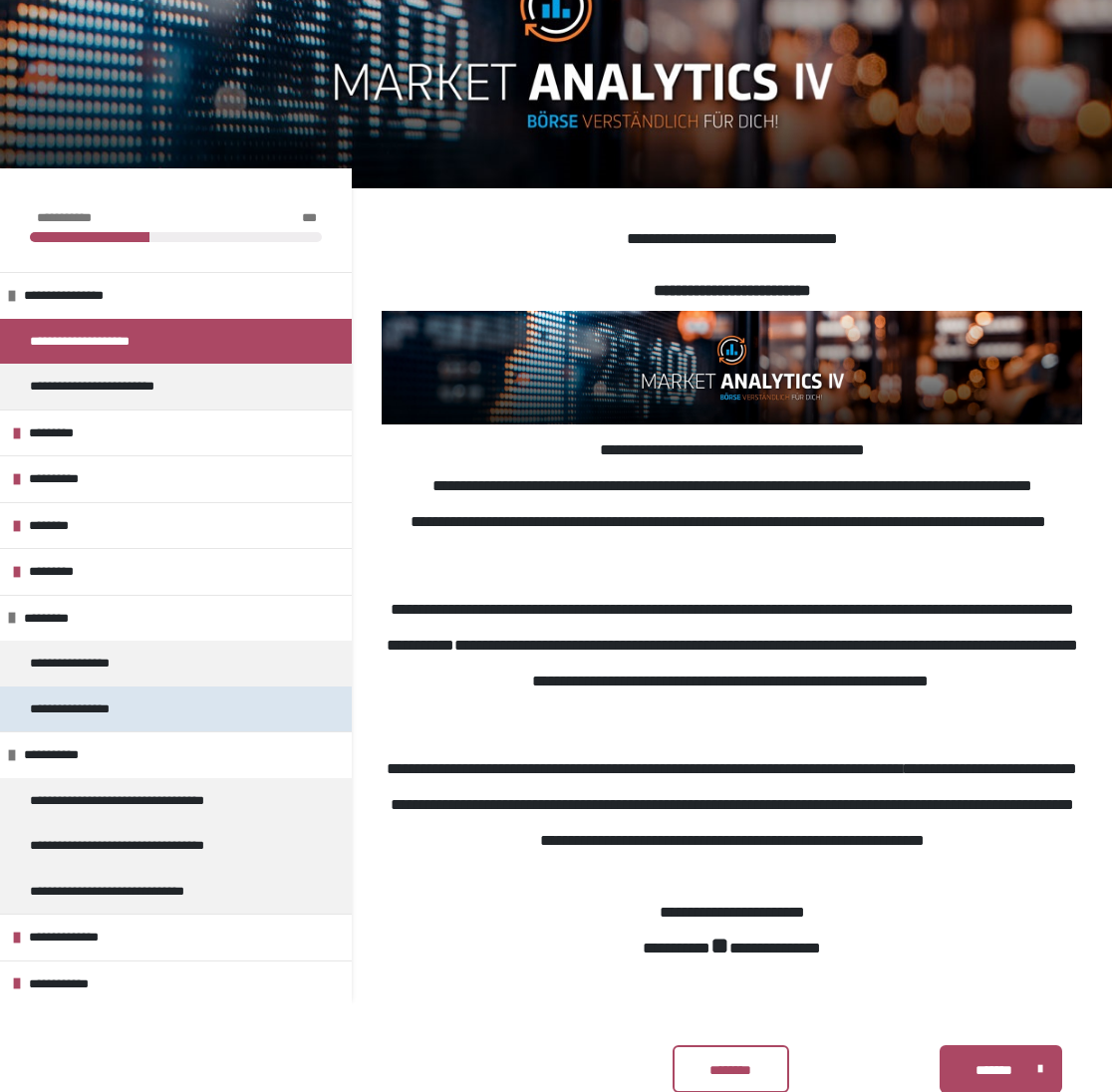 click on "**********" at bounding box center [78, 708] 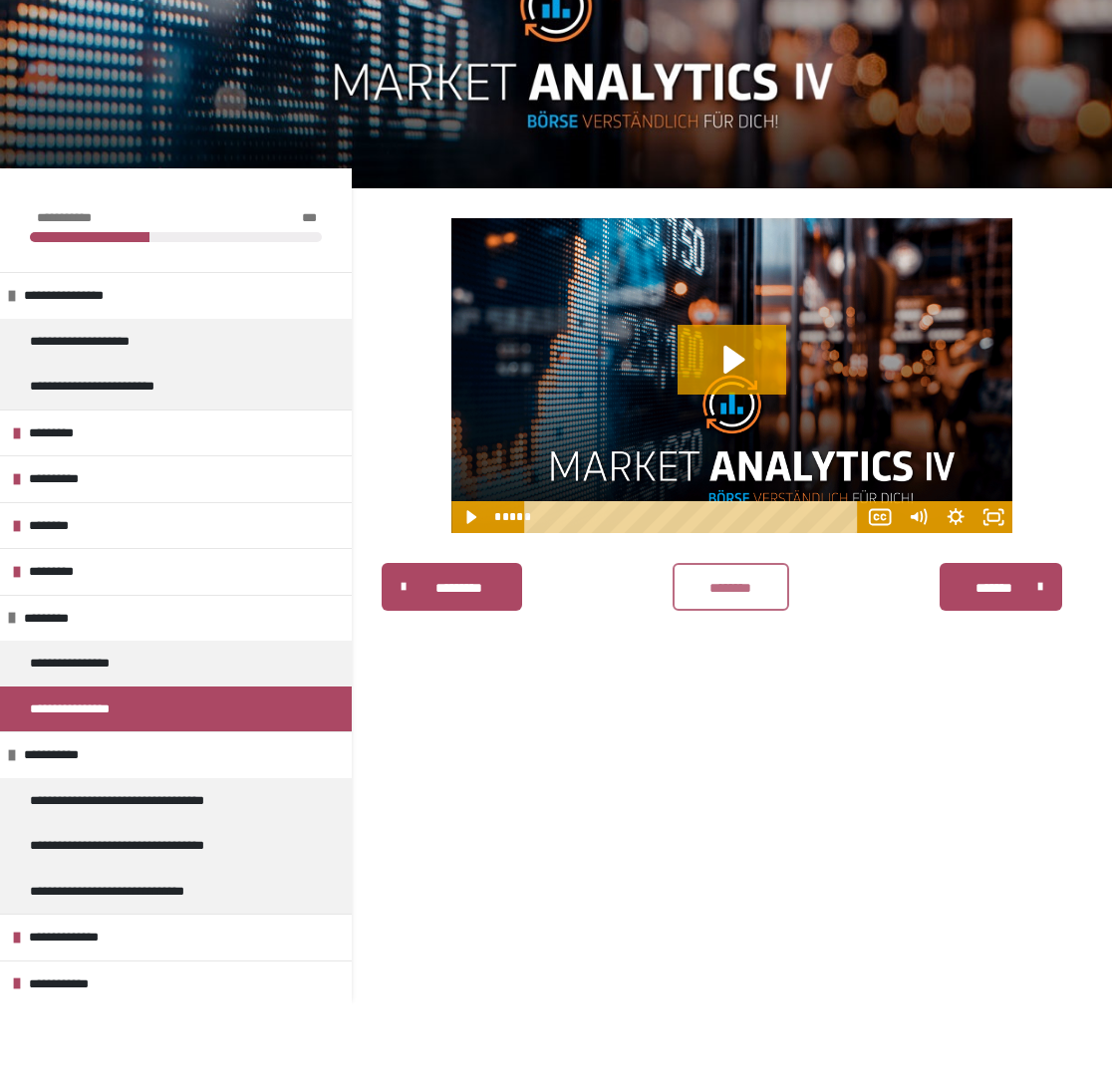 click on "********" at bounding box center (730, 587) 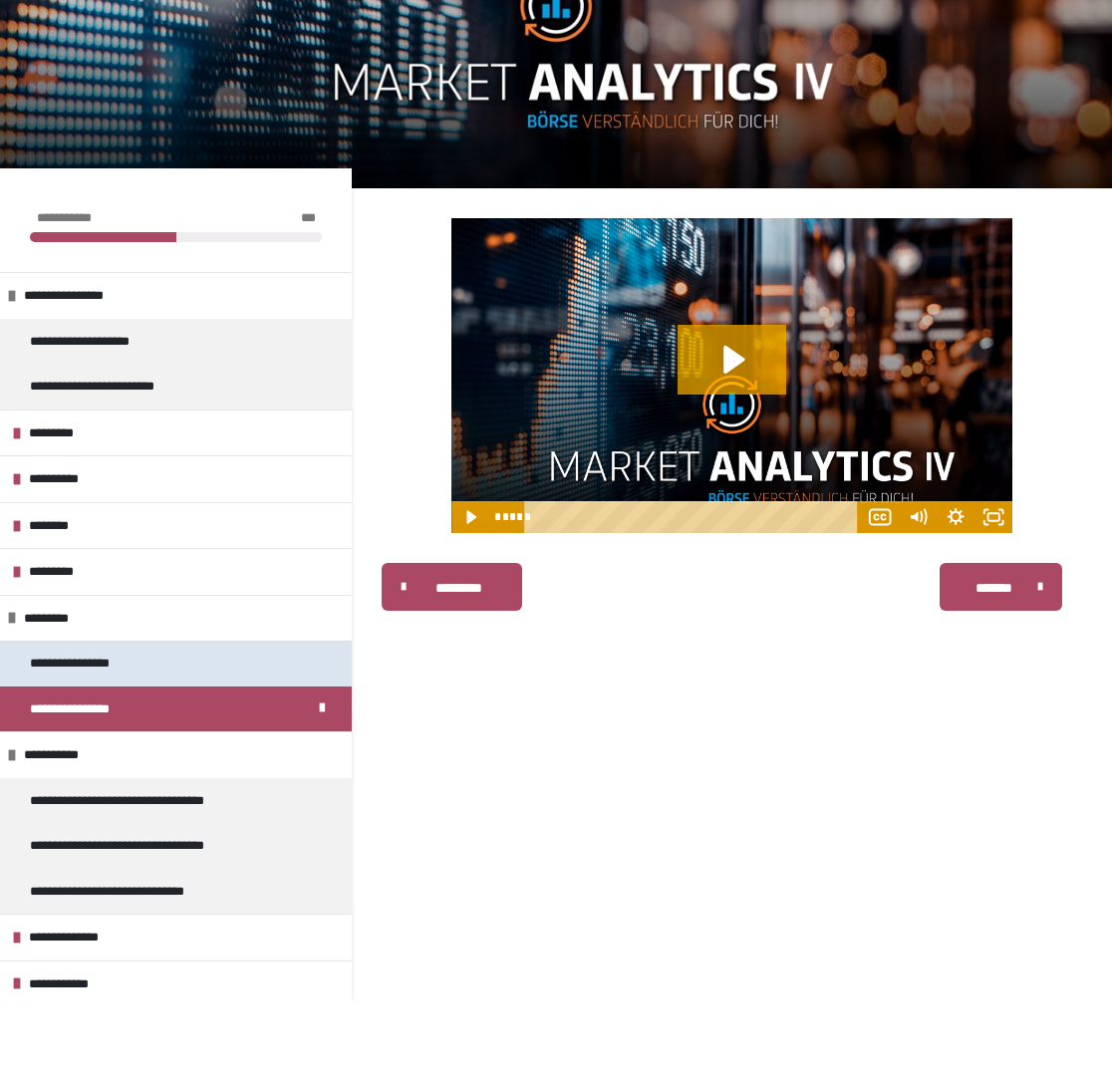 click on "**********" at bounding box center [175, 663] 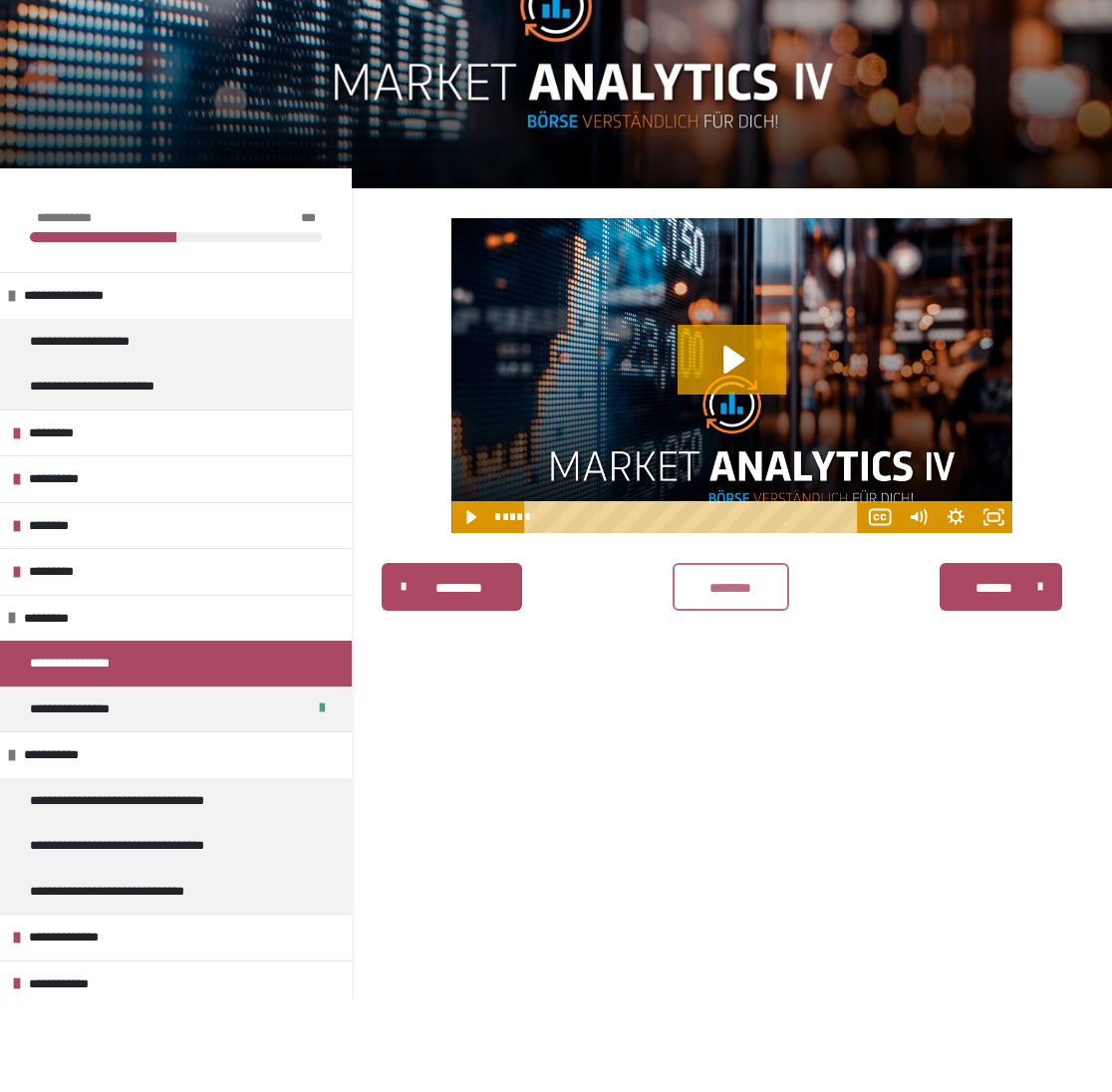 click on "********" at bounding box center (730, 587) 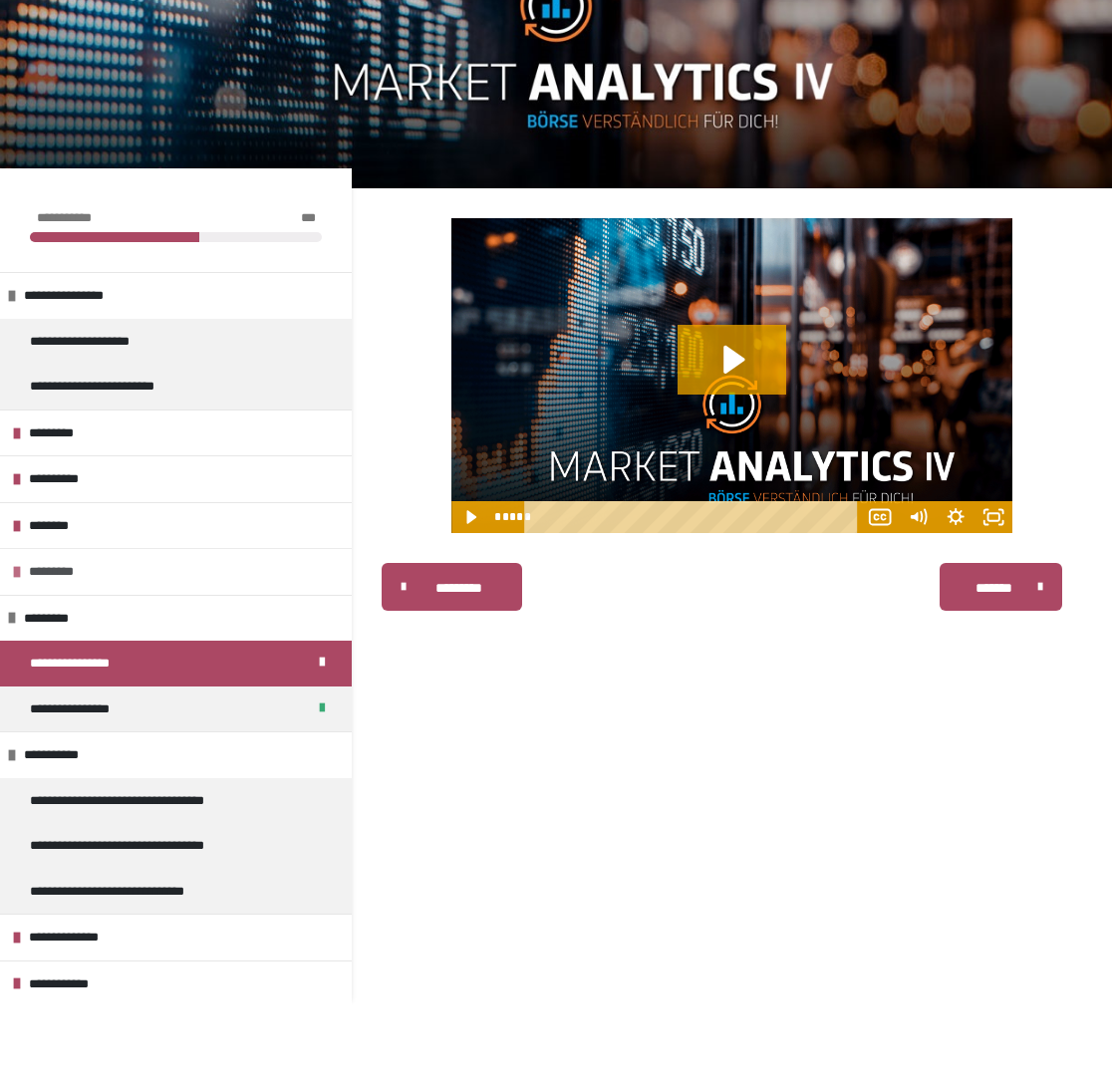 click on "*********" at bounding box center (175, 571) 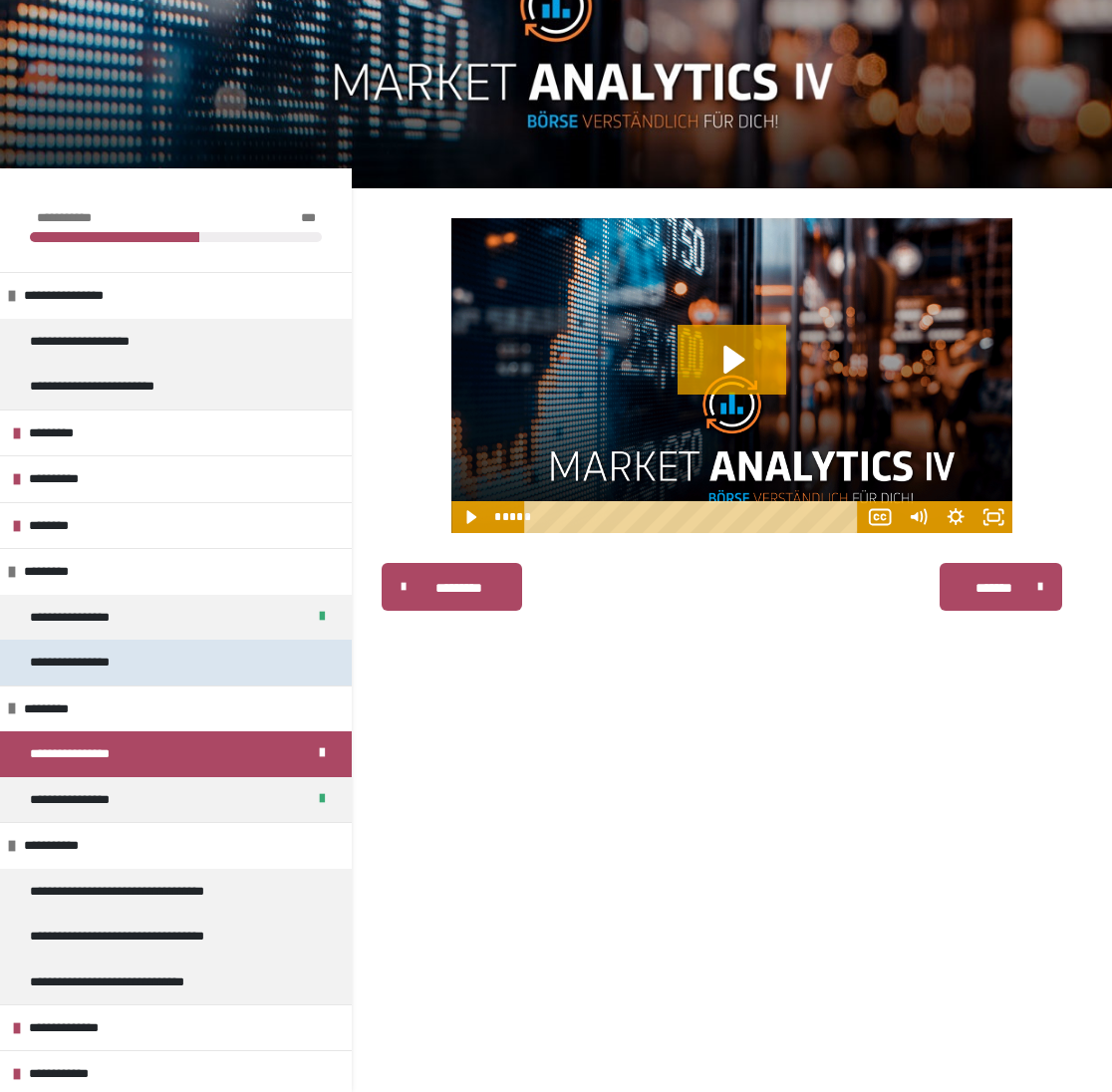 click on "**********" at bounding box center [82, 662] 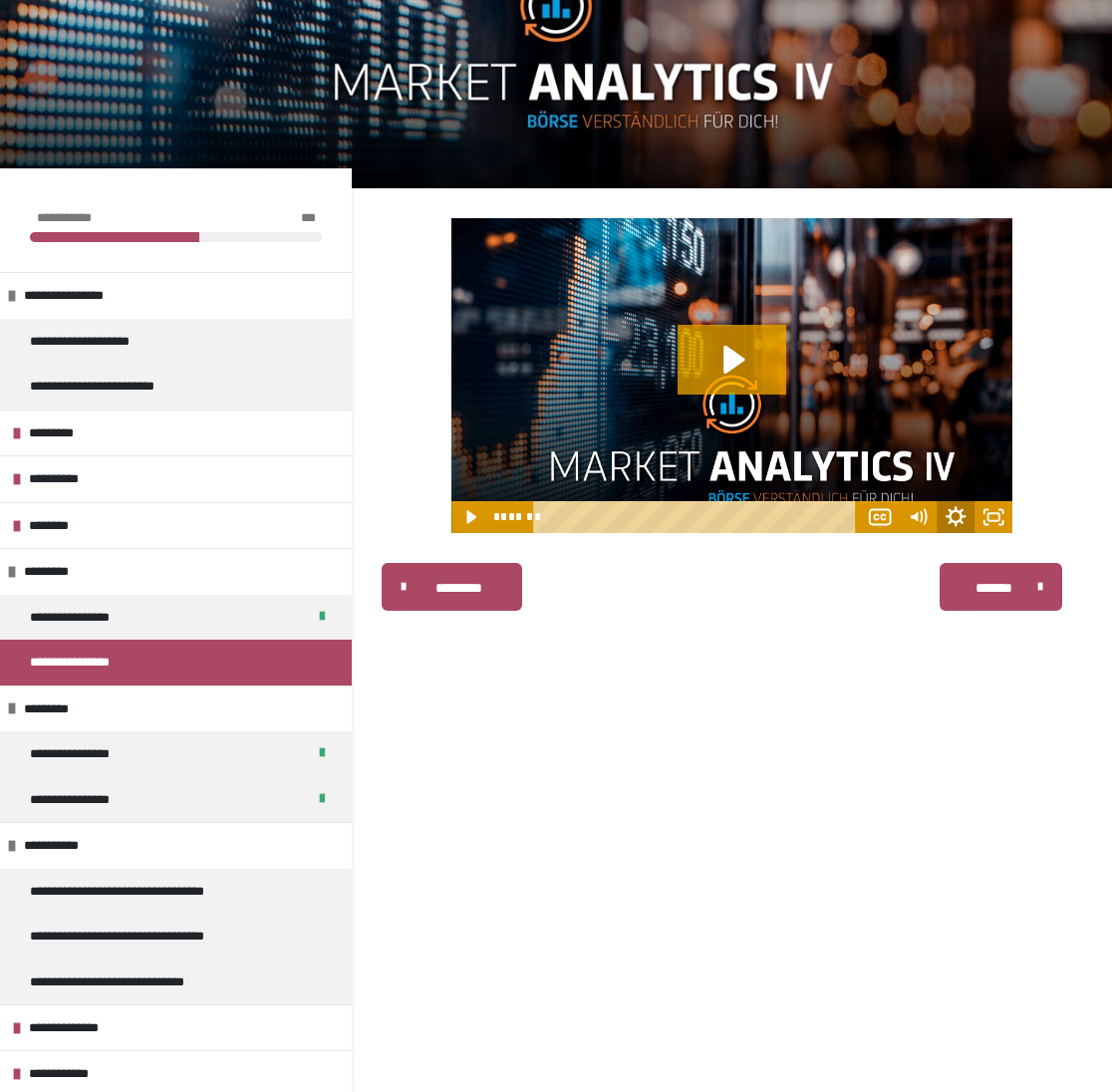 click 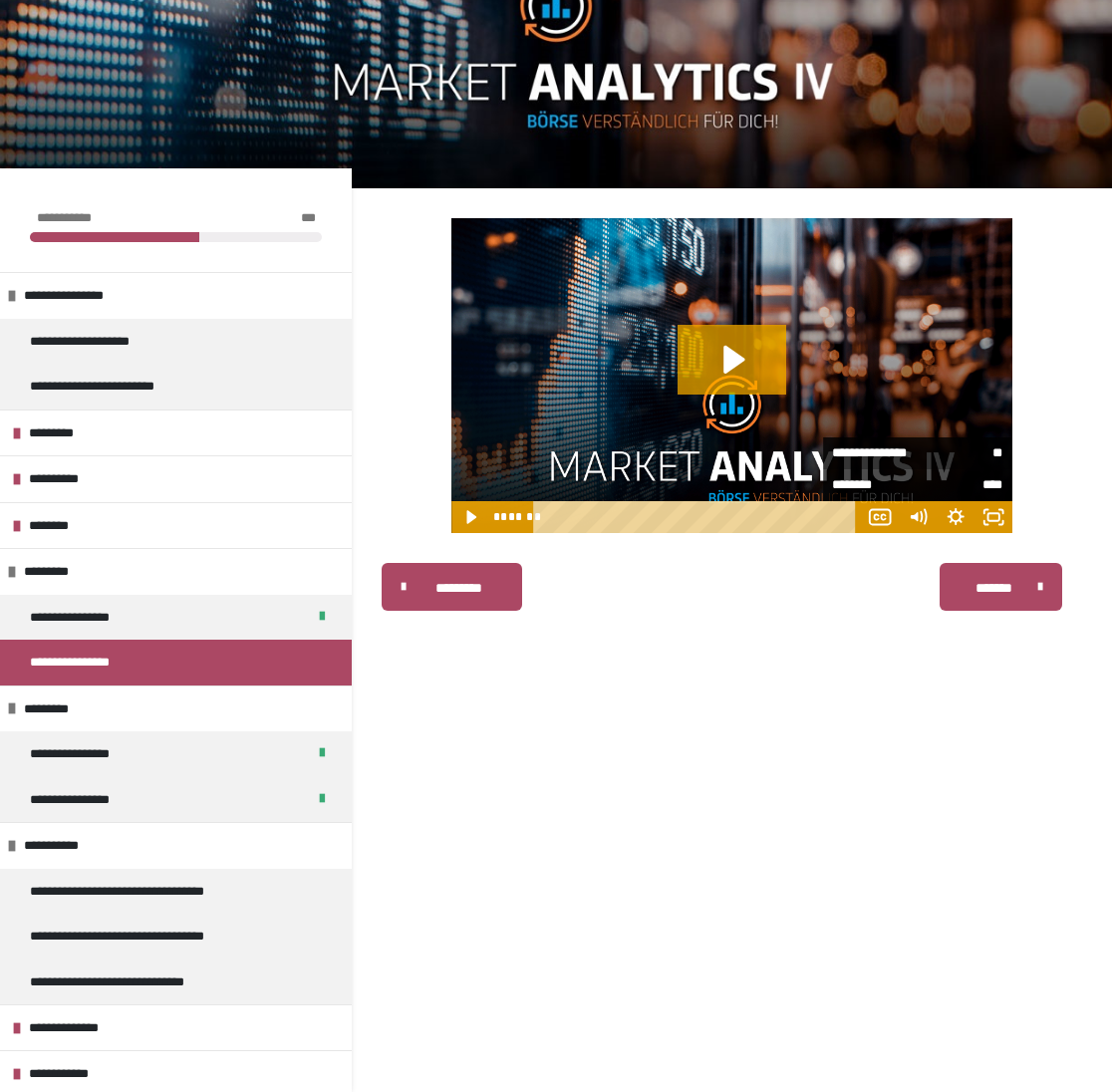 click on "**" at bounding box center [960, 453] 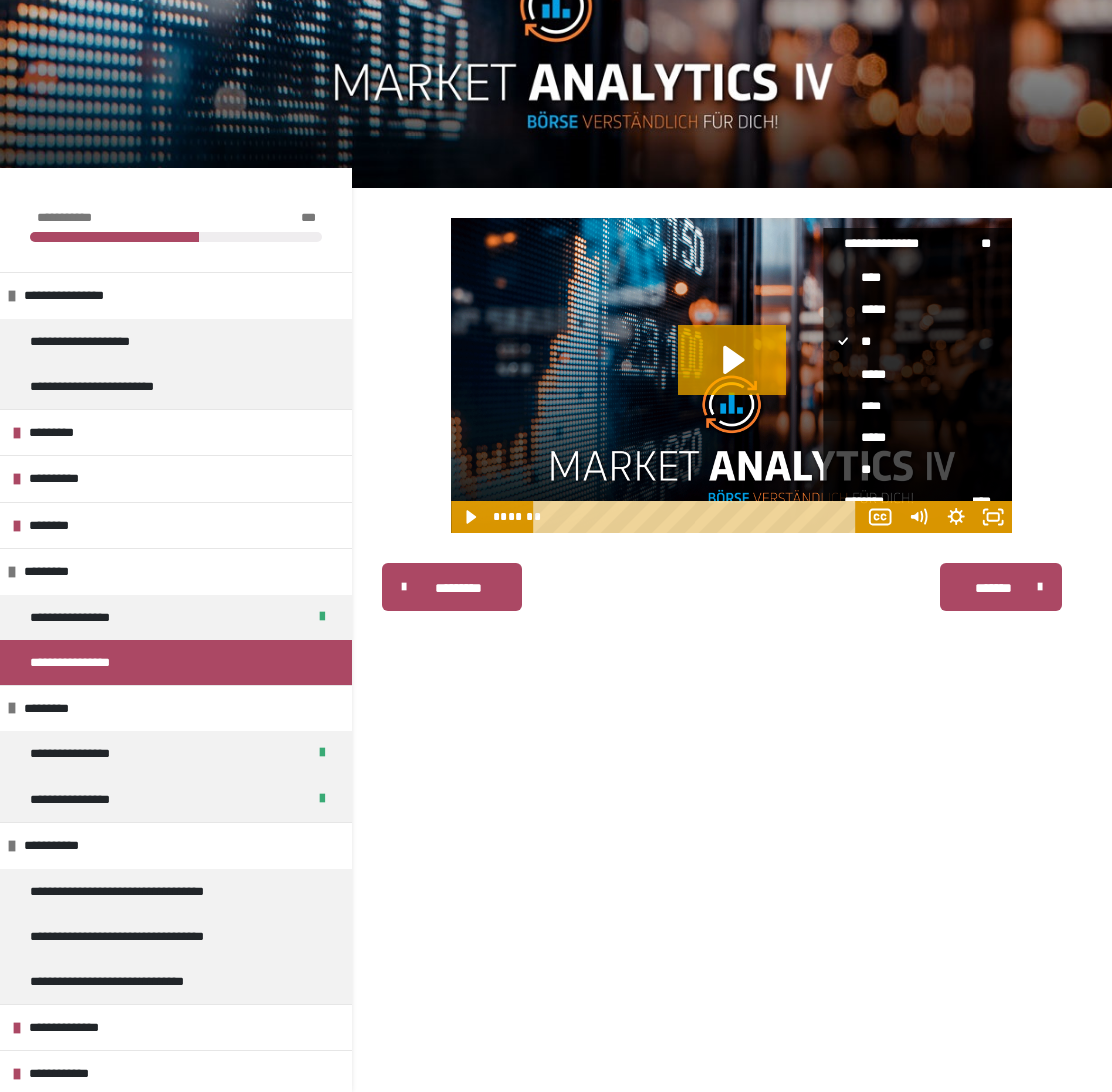 click on "****" at bounding box center (906, 406) 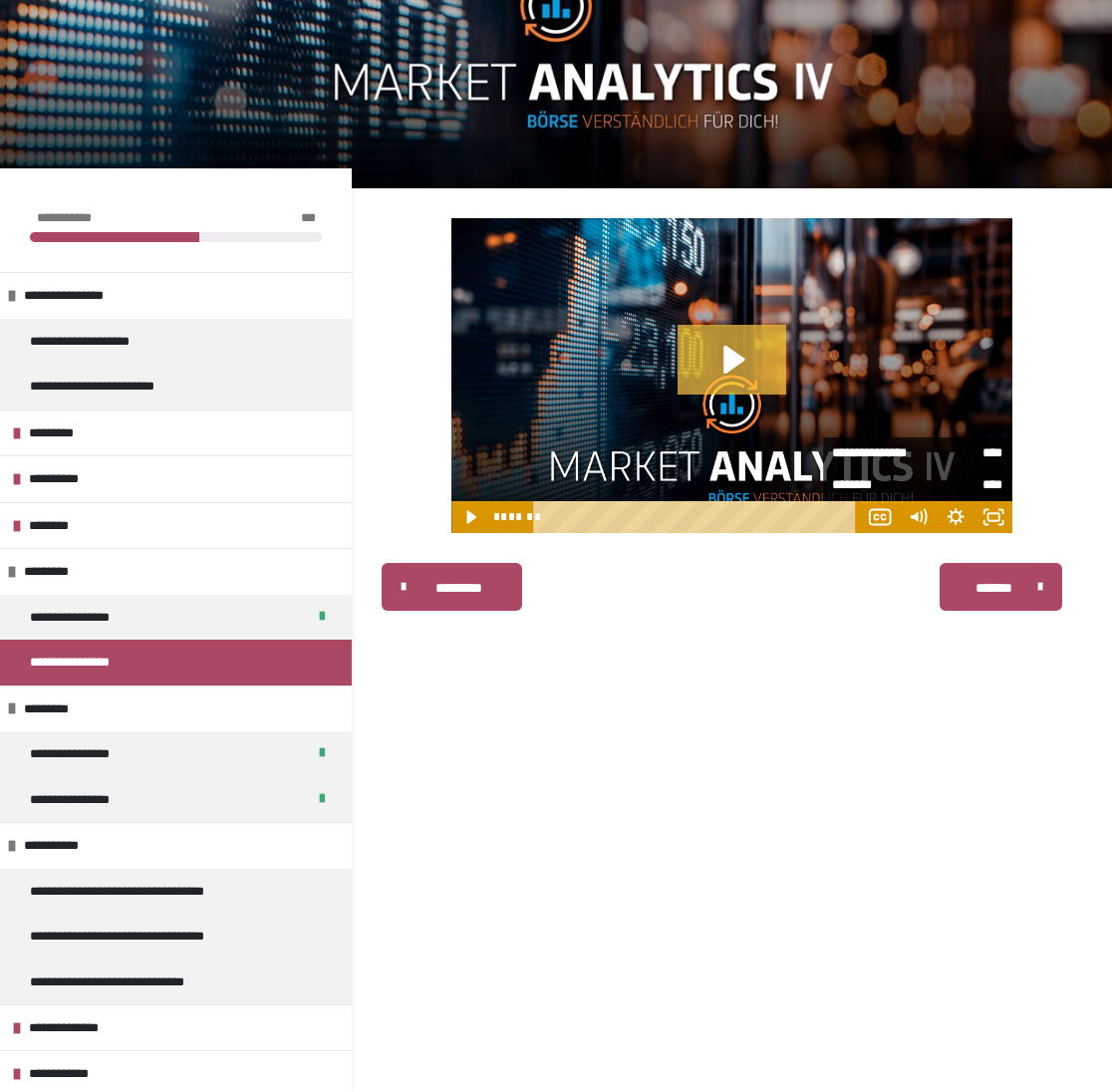 click 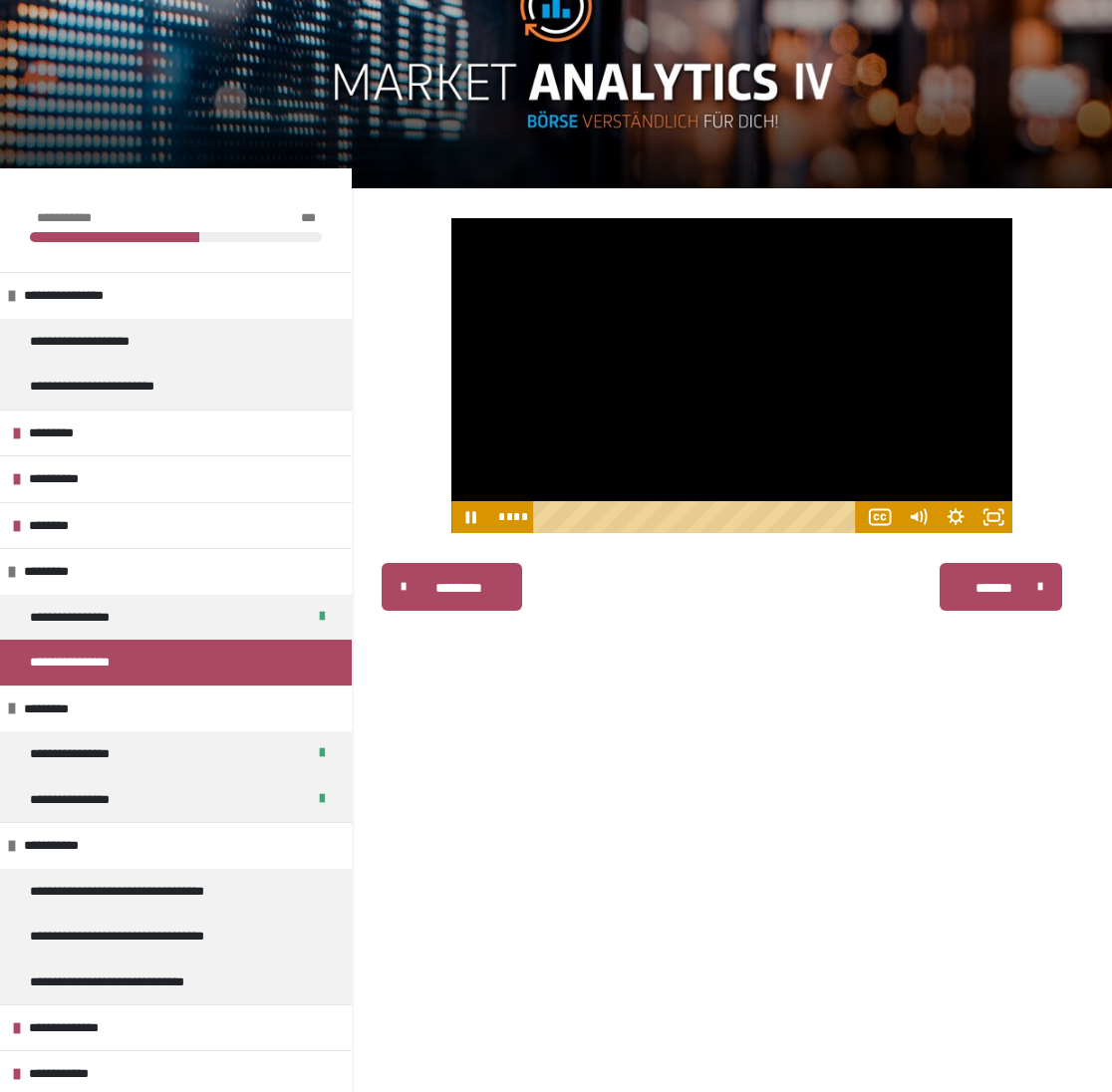 type 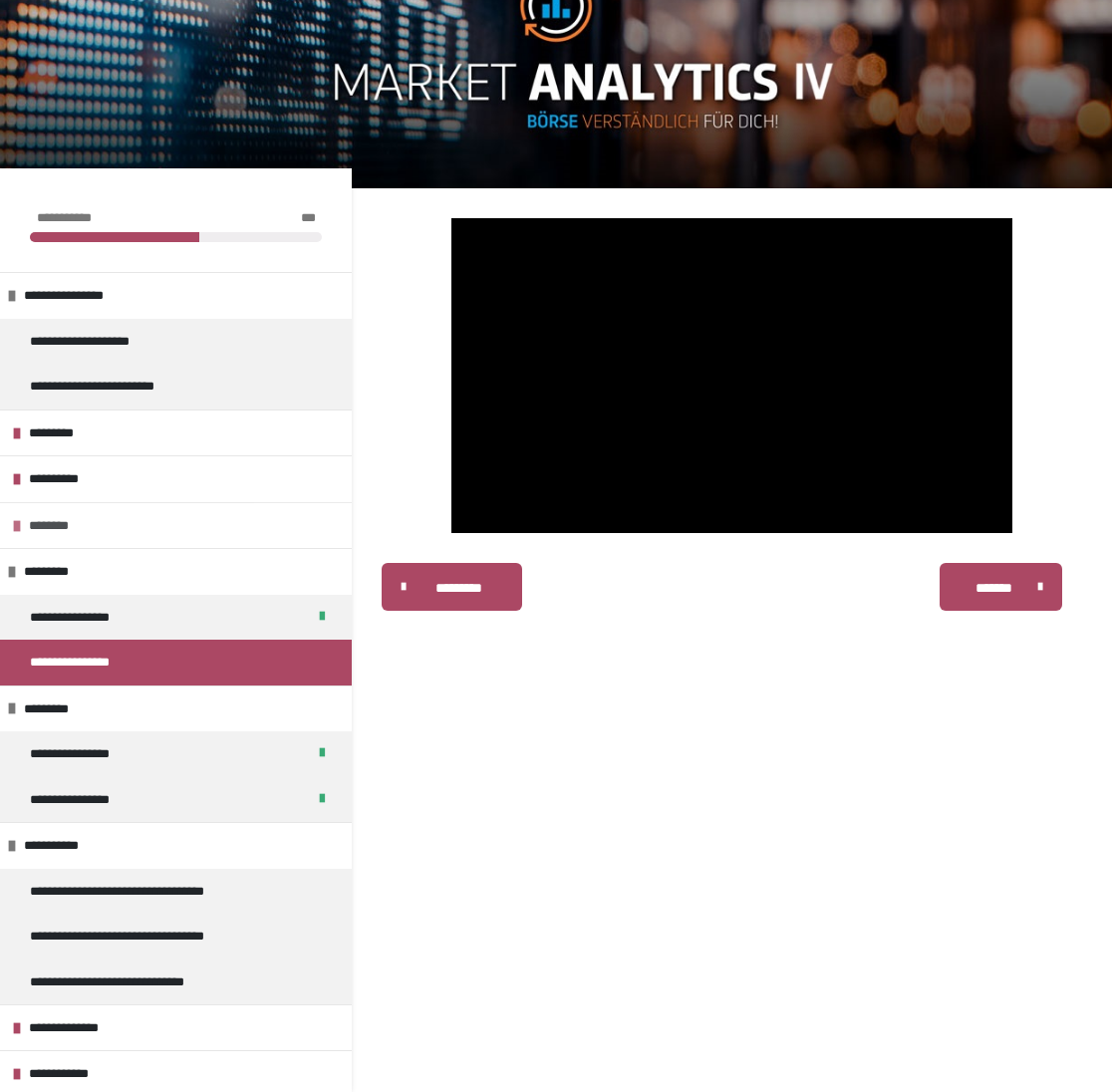 click at bounding box center [17, 526] 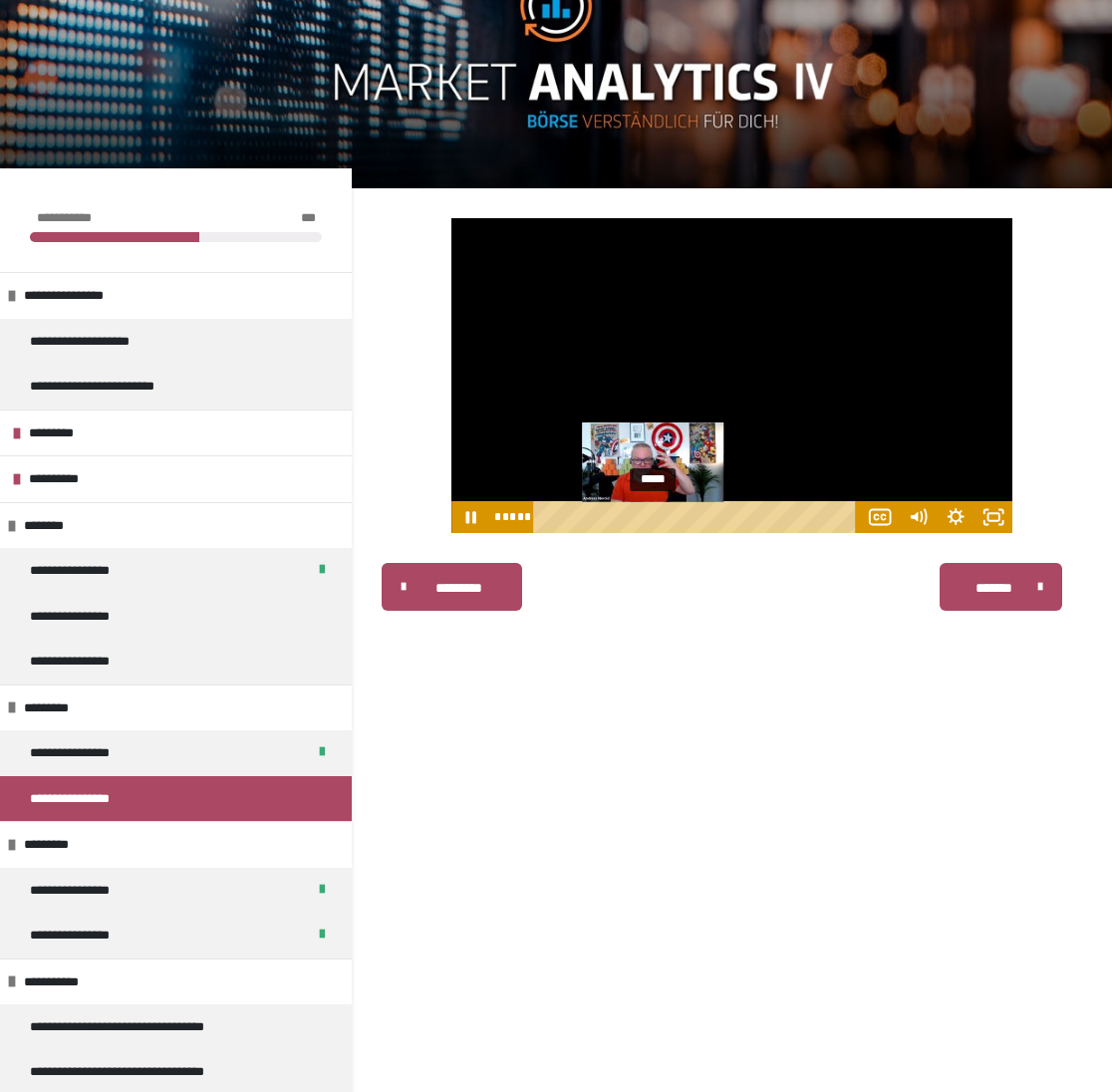 click on "*****" at bounding box center [698, 517] 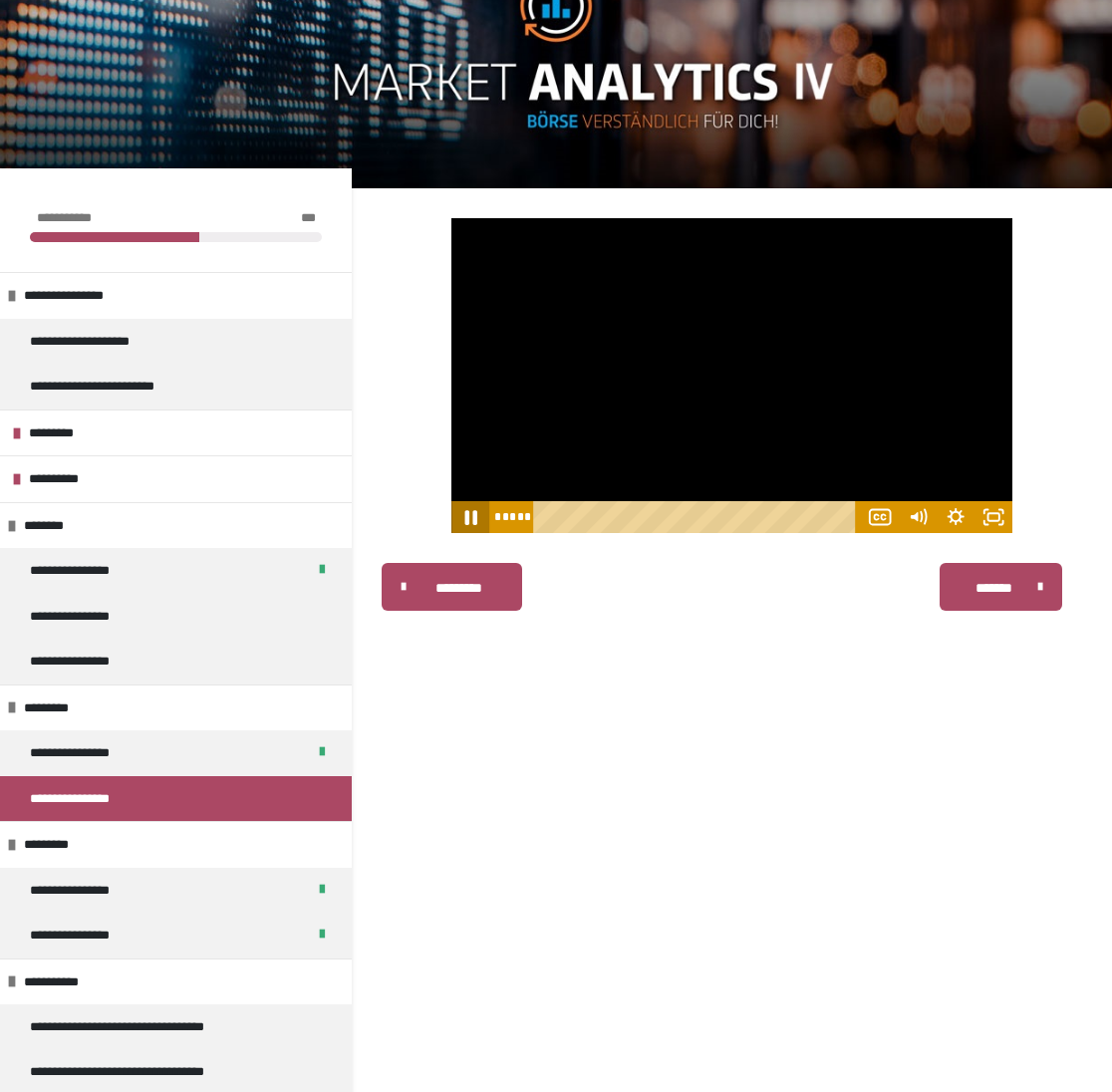 click 